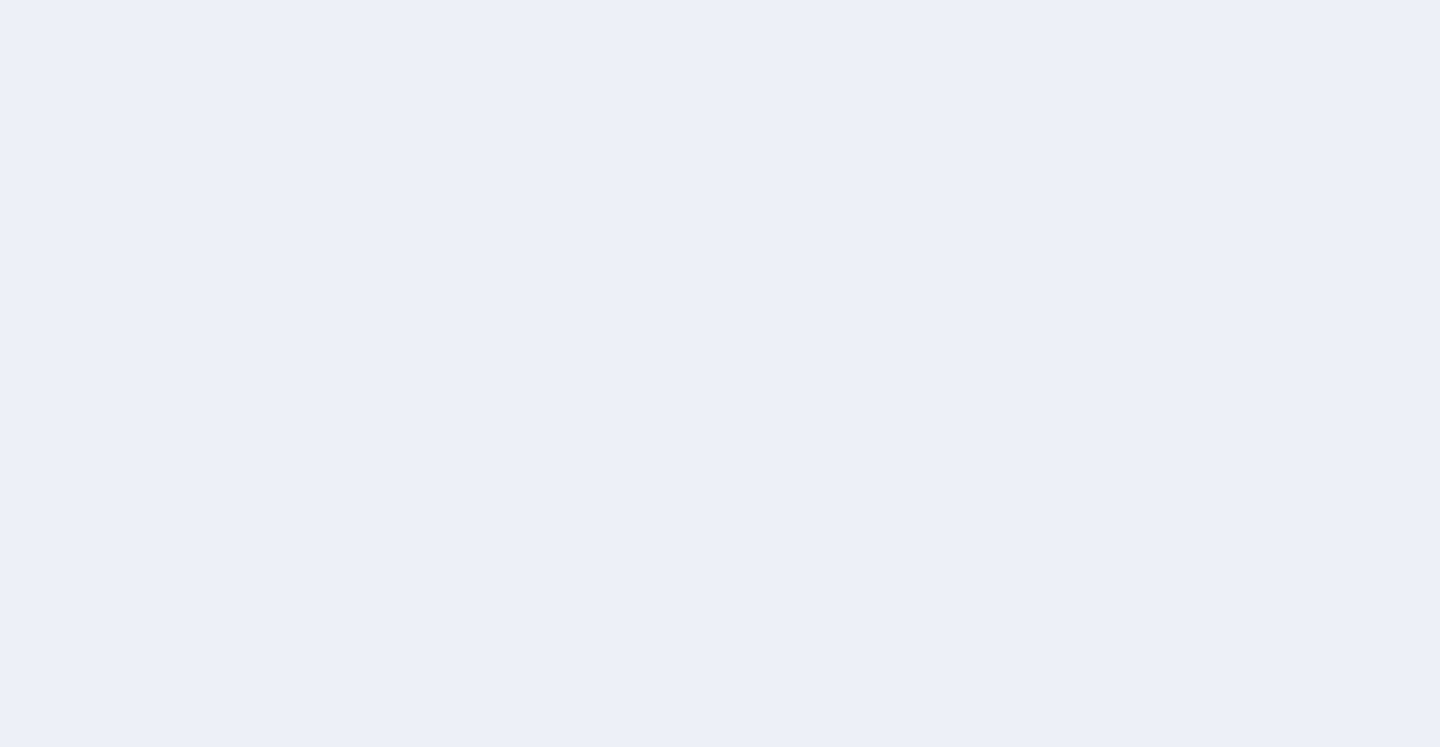 scroll, scrollTop: 0, scrollLeft: 0, axis: both 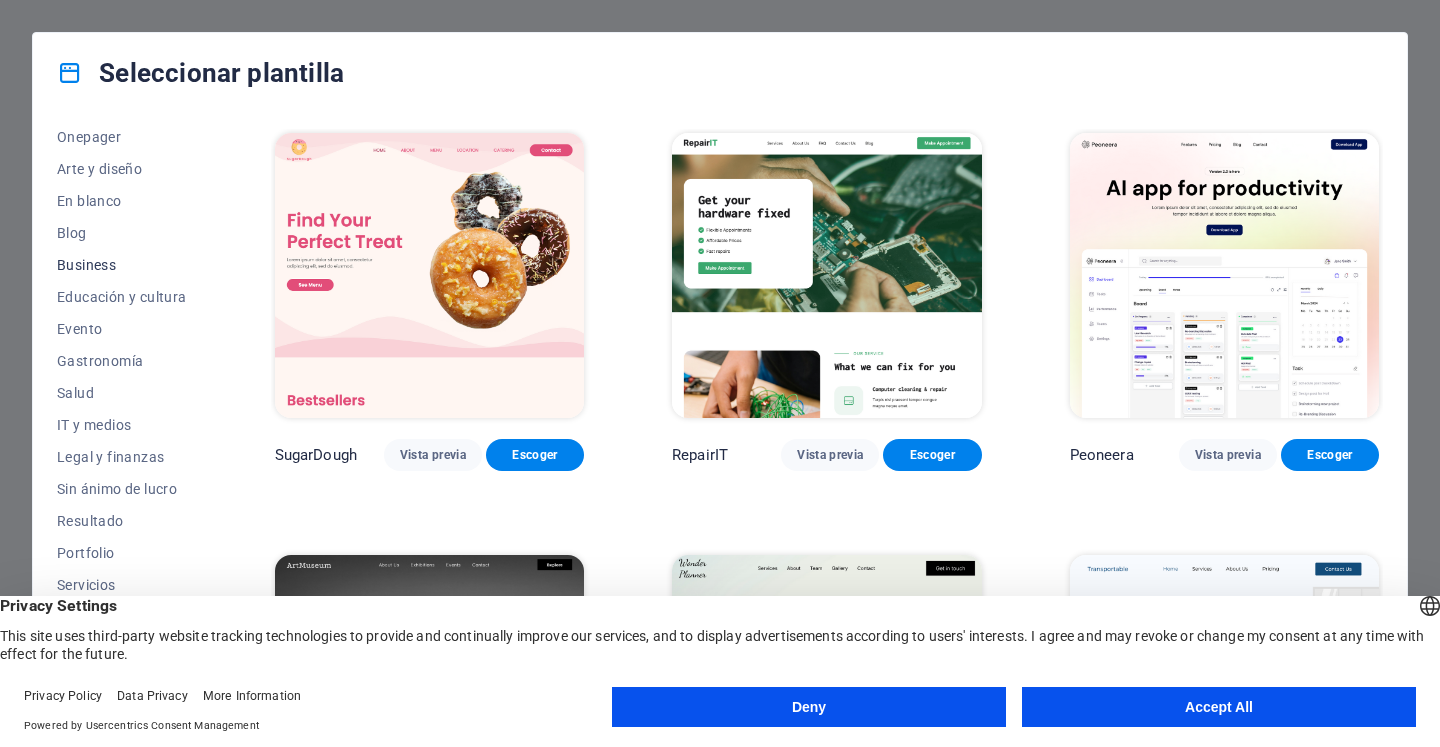 click on "Business" at bounding box center (122, 265) 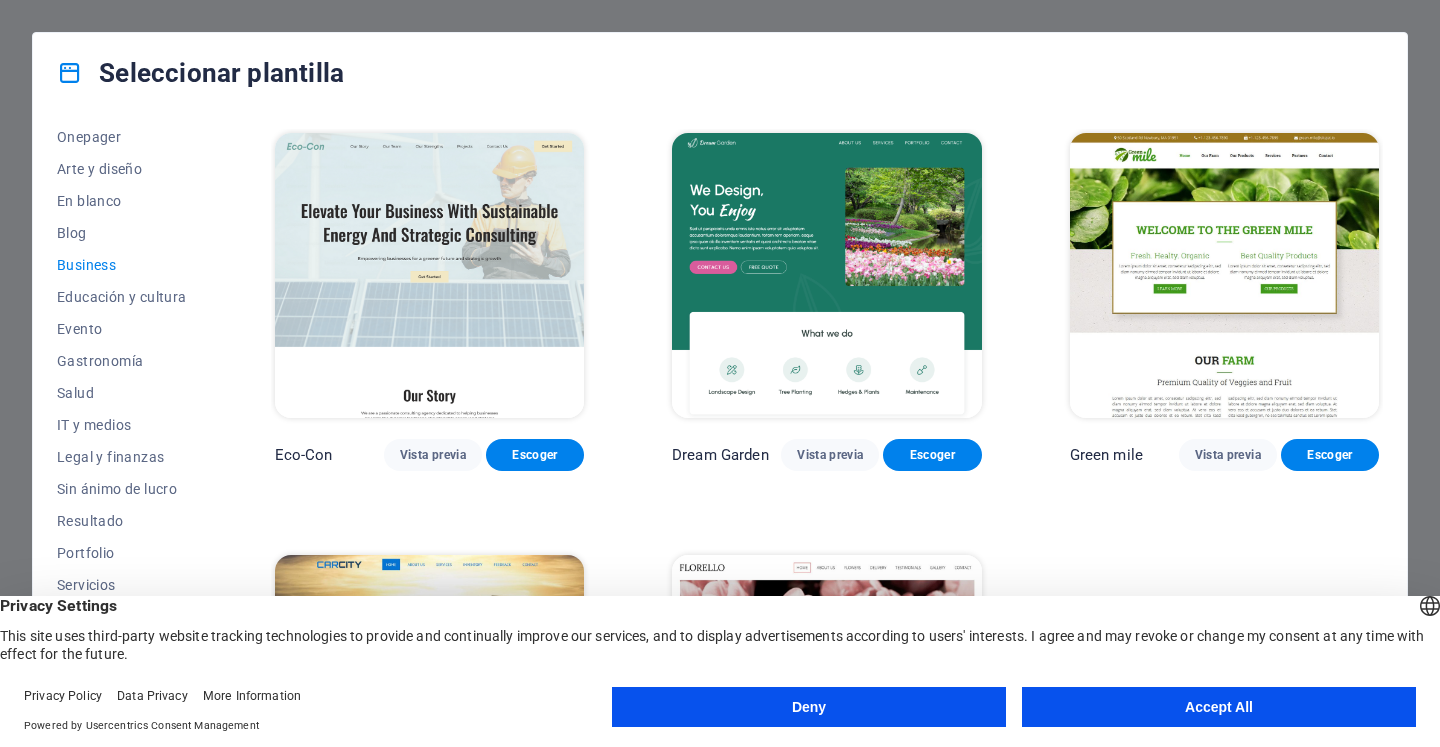drag, startPoint x: 1265, startPoint y: 708, endPoint x: 447, endPoint y: 328, distance: 901.9556 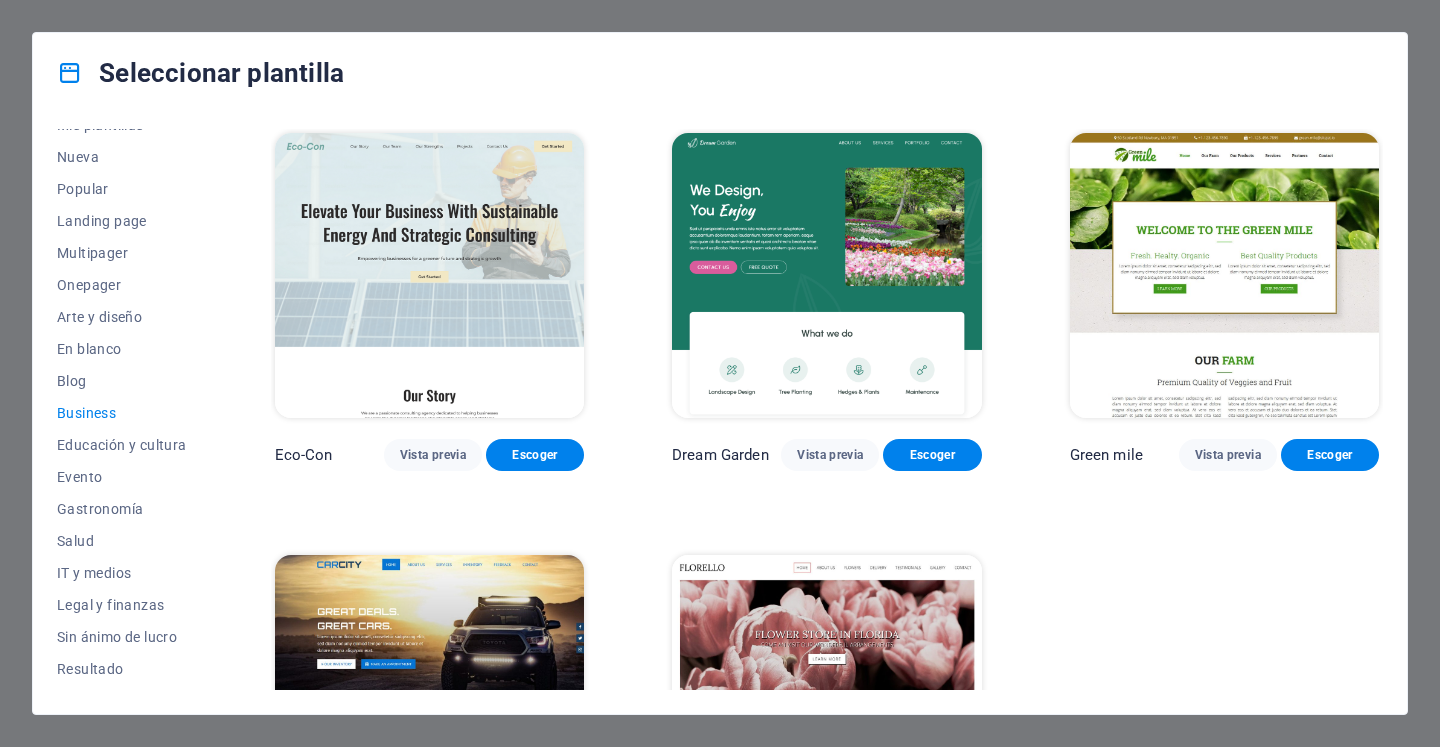 scroll, scrollTop: 0, scrollLeft: 0, axis: both 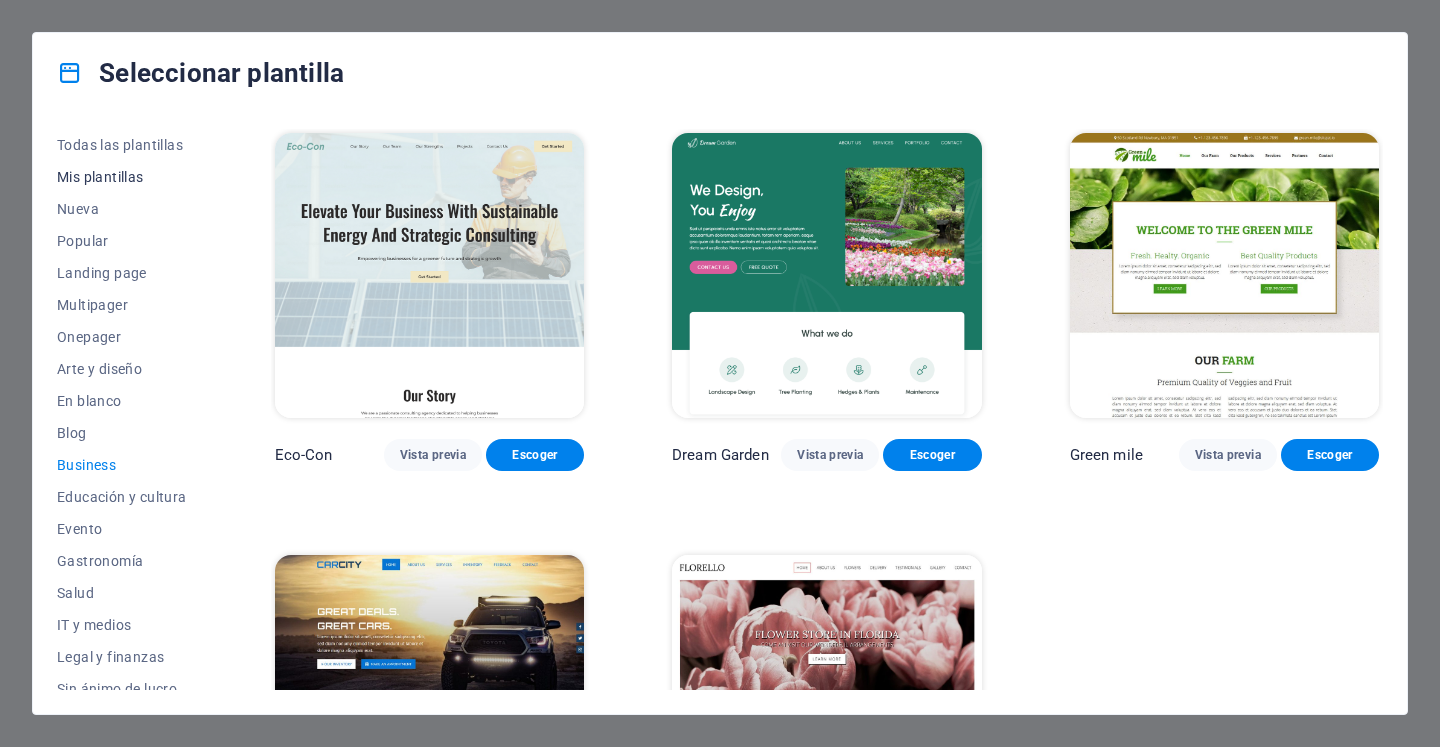 click on "Mis plantillas" at bounding box center (122, 177) 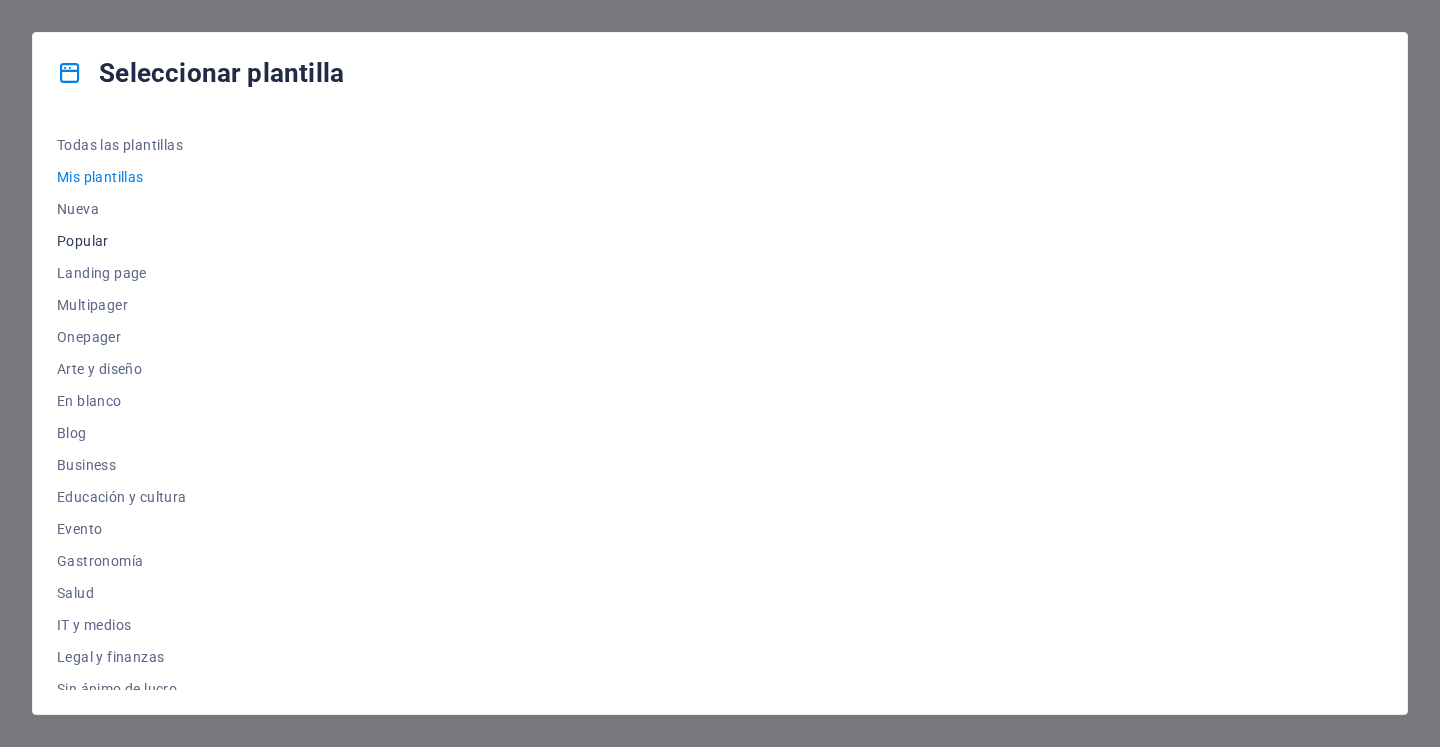 click on "Popular" at bounding box center (122, 241) 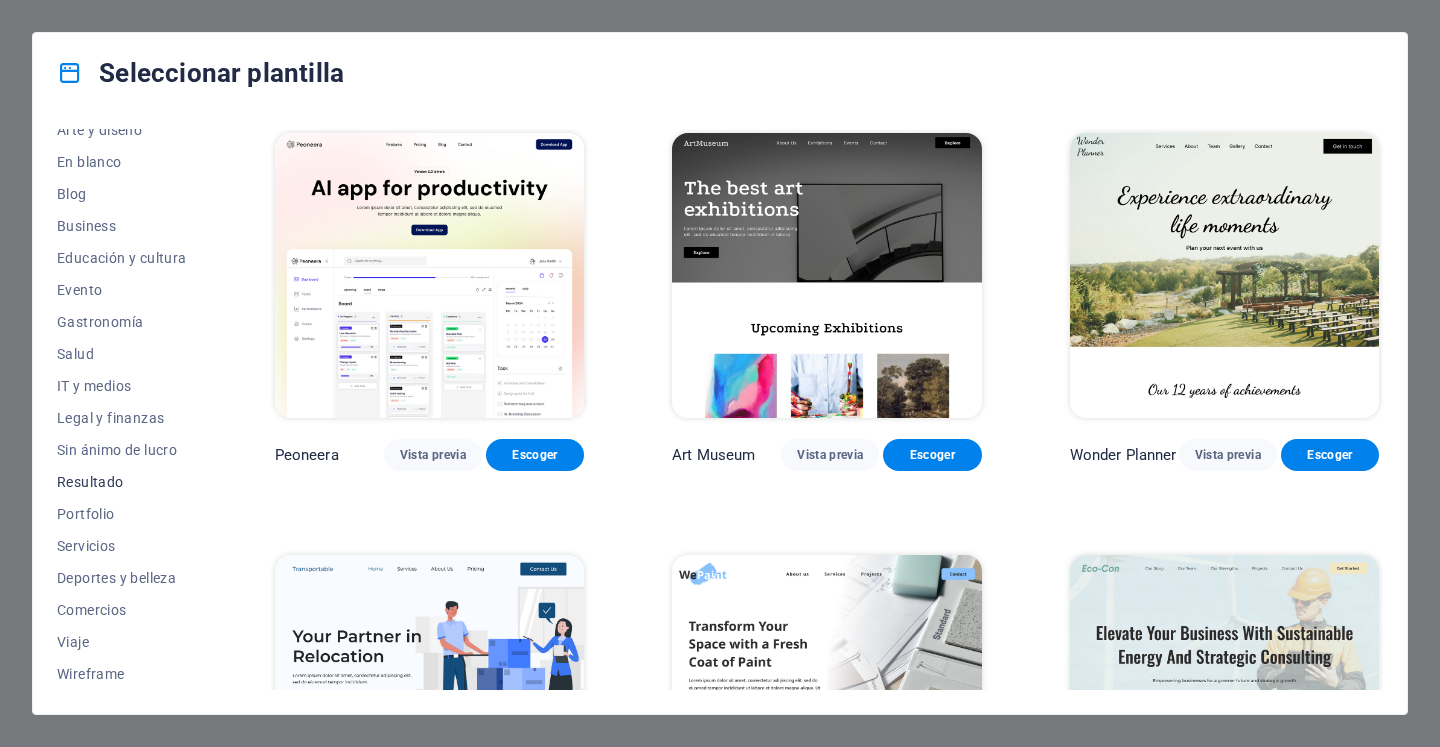 scroll, scrollTop: 149, scrollLeft: 0, axis: vertical 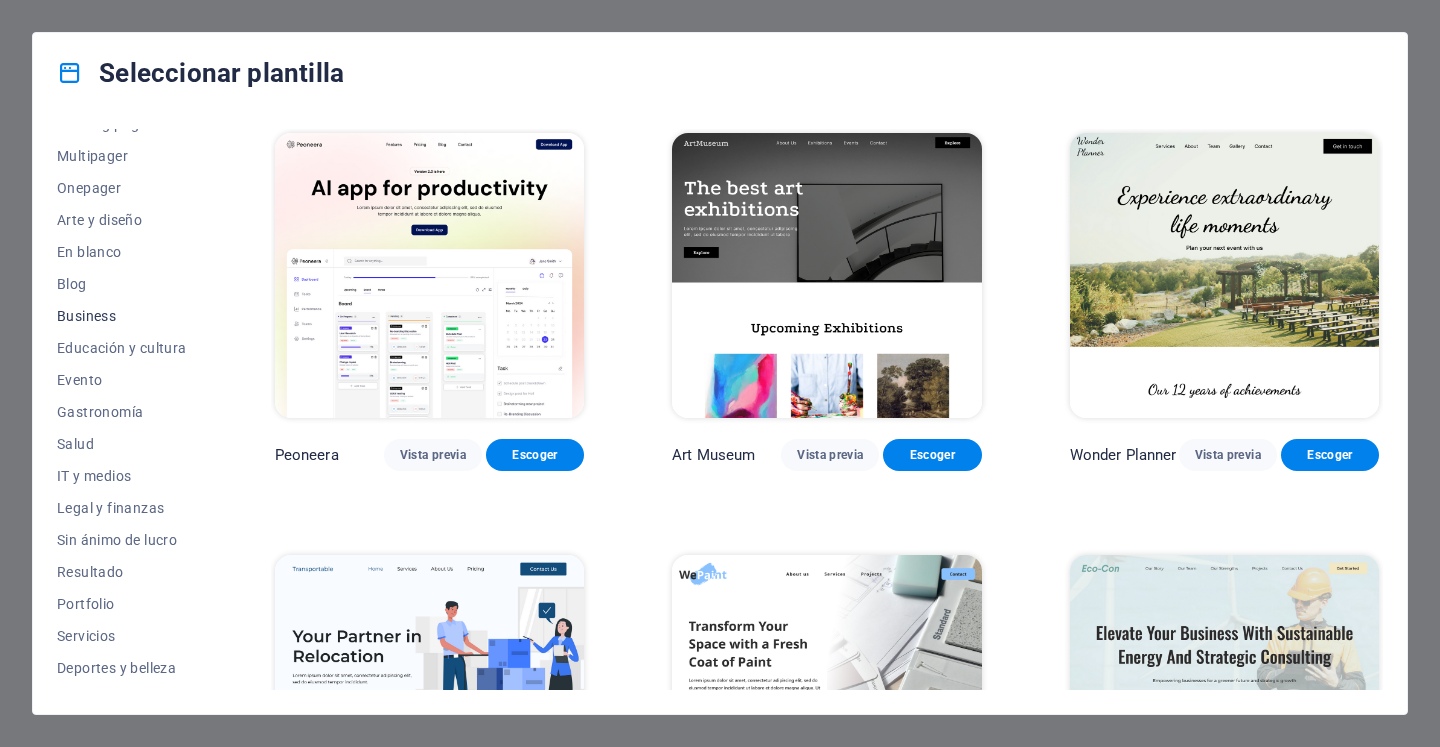 click on "Business" at bounding box center [122, 316] 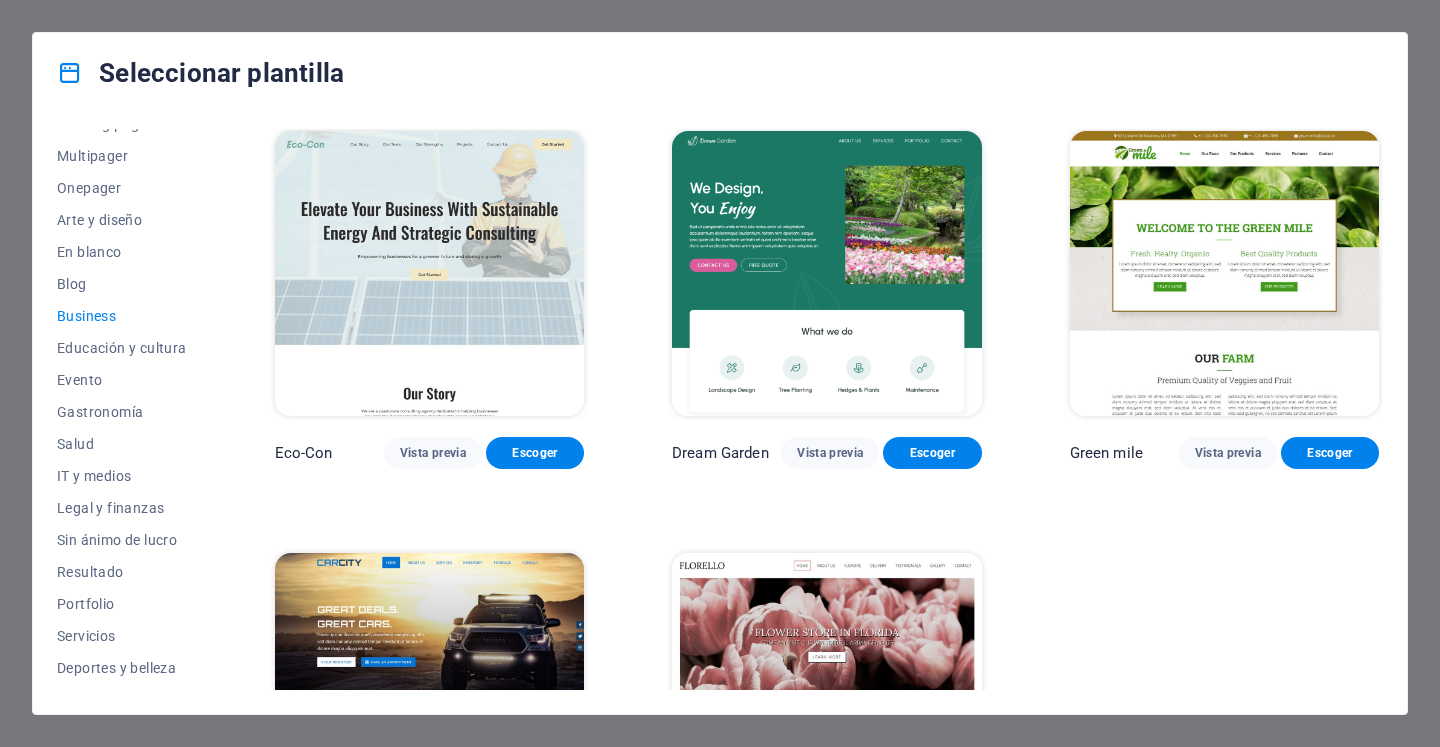 scroll, scrollTop: 0, scrollLeft: 0, axis: both 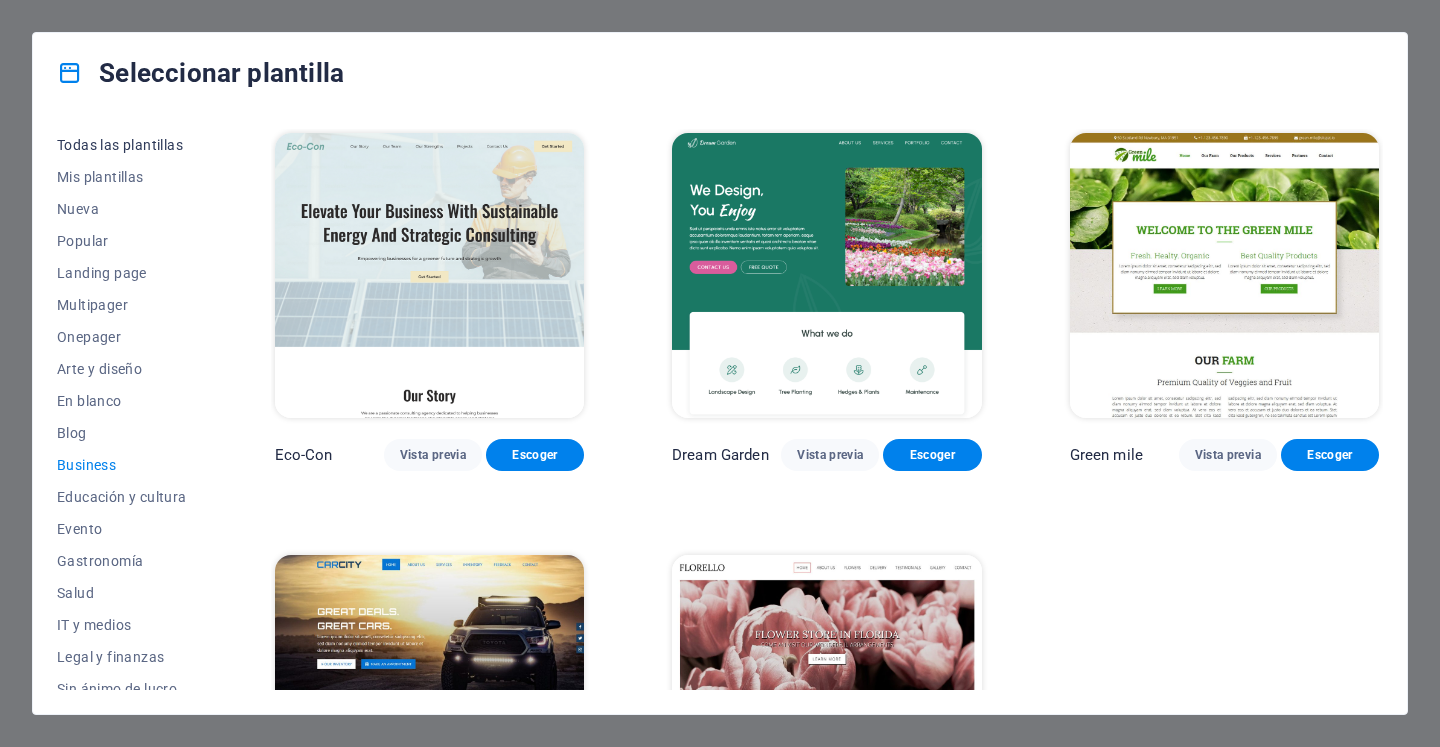 click on "Todas las plantillas" at bounding box center (122, 145) 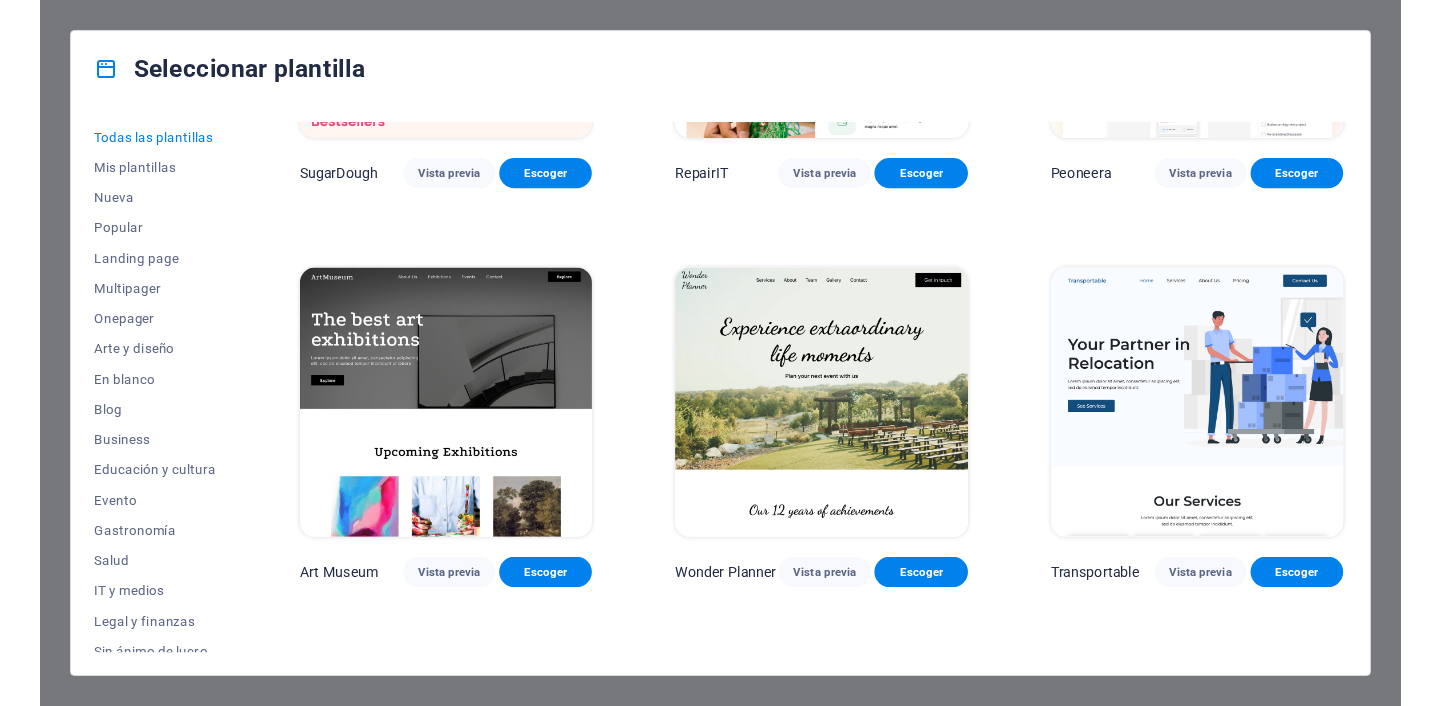 scroll, scrollTop: 90, scrollLeft: 0, axis: vertical 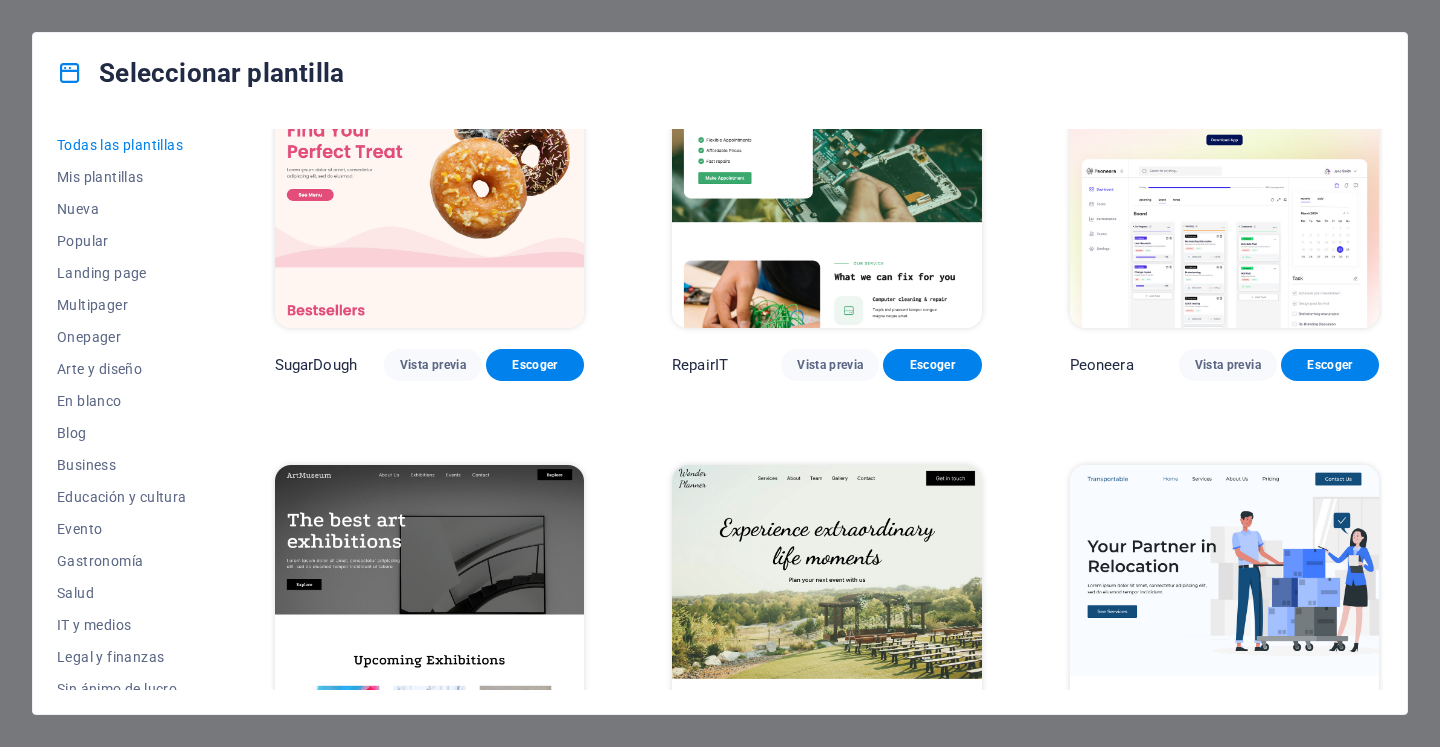 type 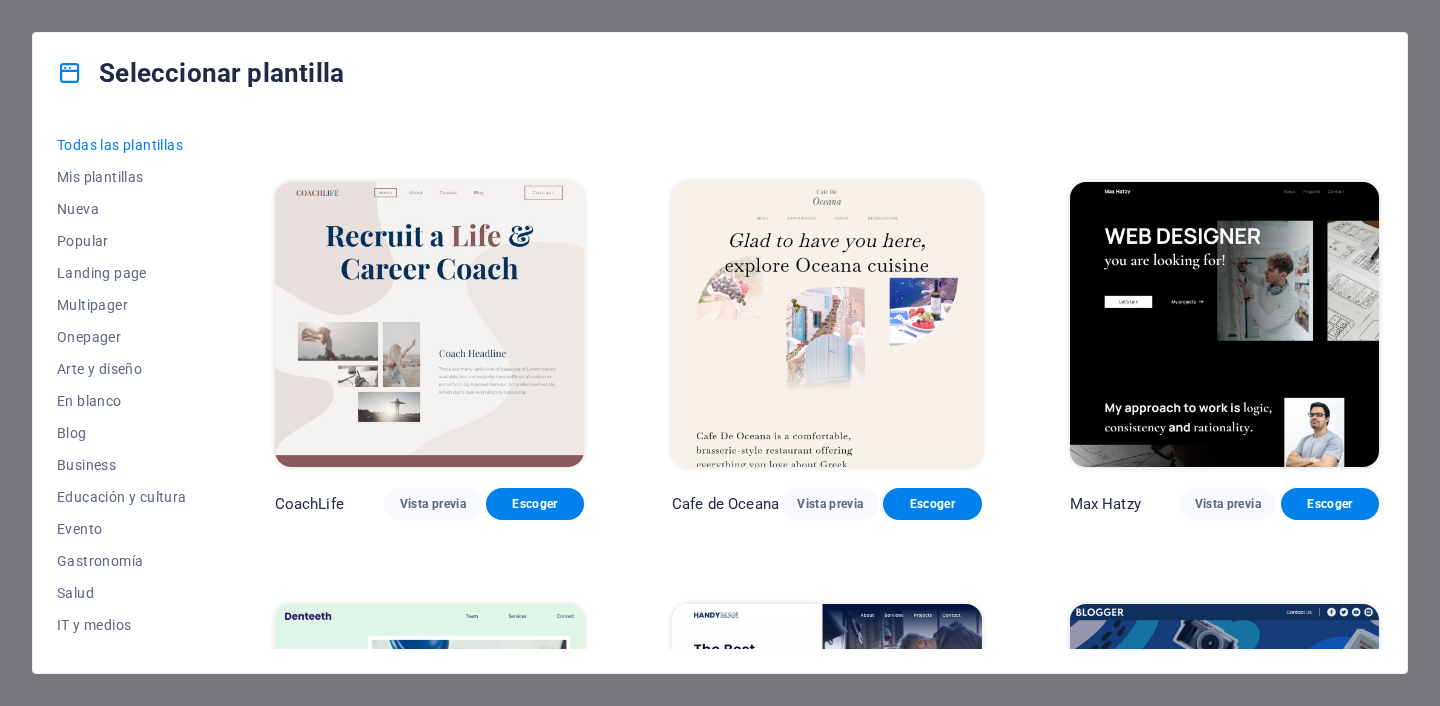 scroll, scrollTop: 5580, scrollLeft: 0, axis: vertical 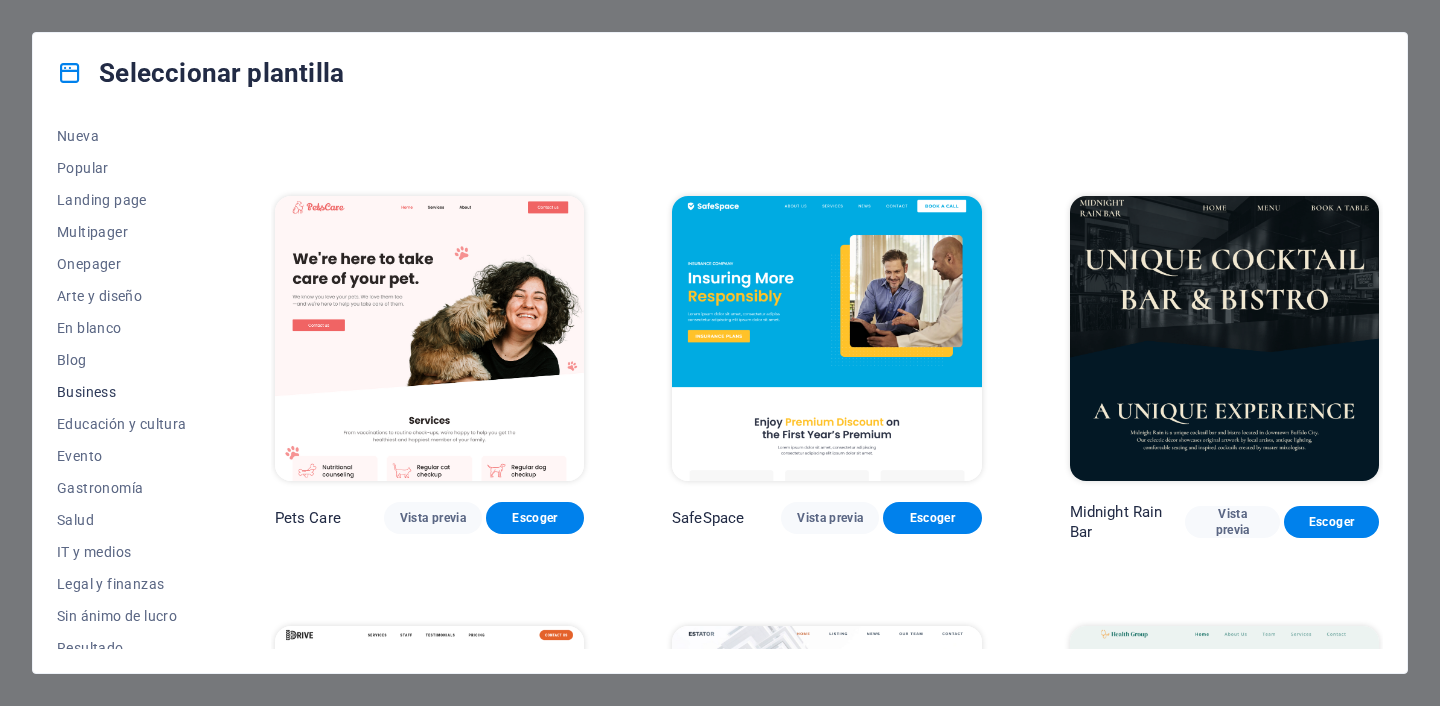 click on "Business" at bounding box center (122, 392) 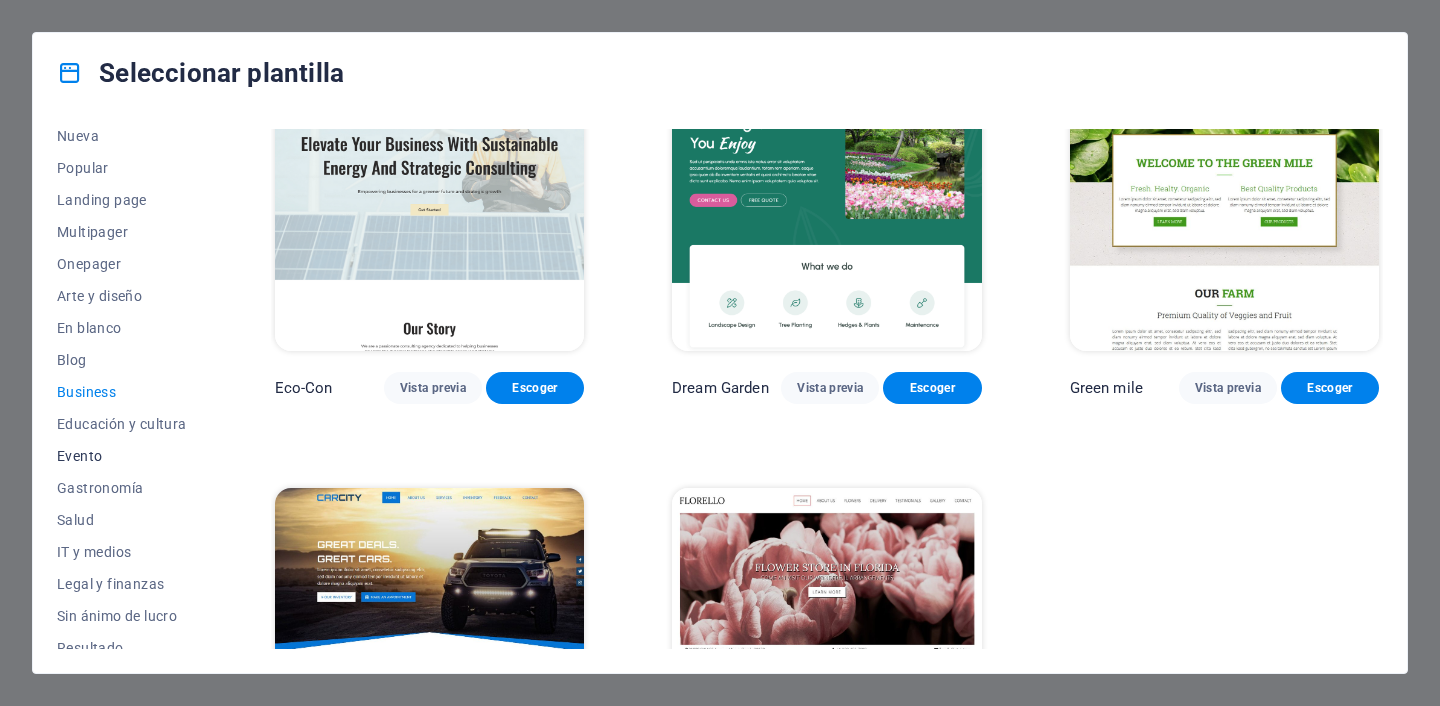 scroll, scrollTop: 90, scrollLeft: 0, axis: vertical 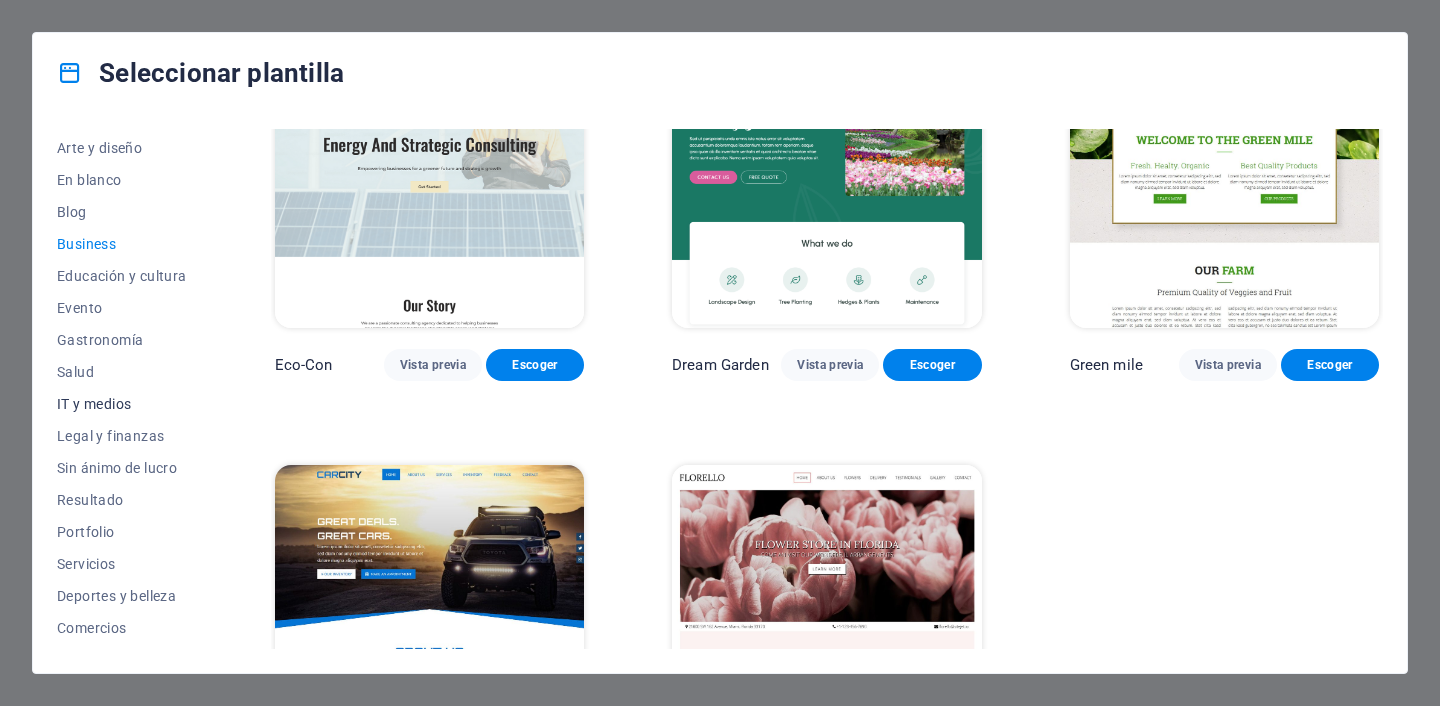 click on "IT y medios" at bounding box center [122, 404] 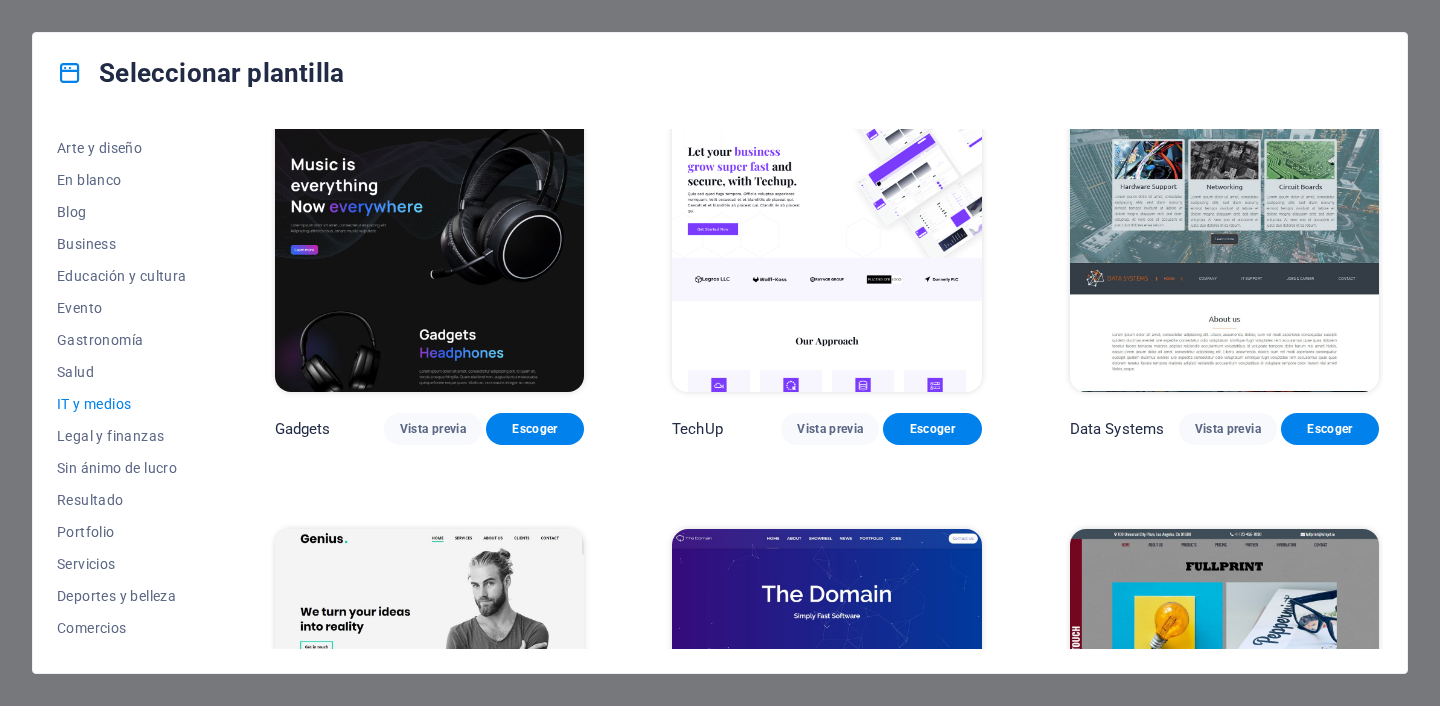 scroll, scrollTop: 425, scrollLeft: 0, axis: vertical 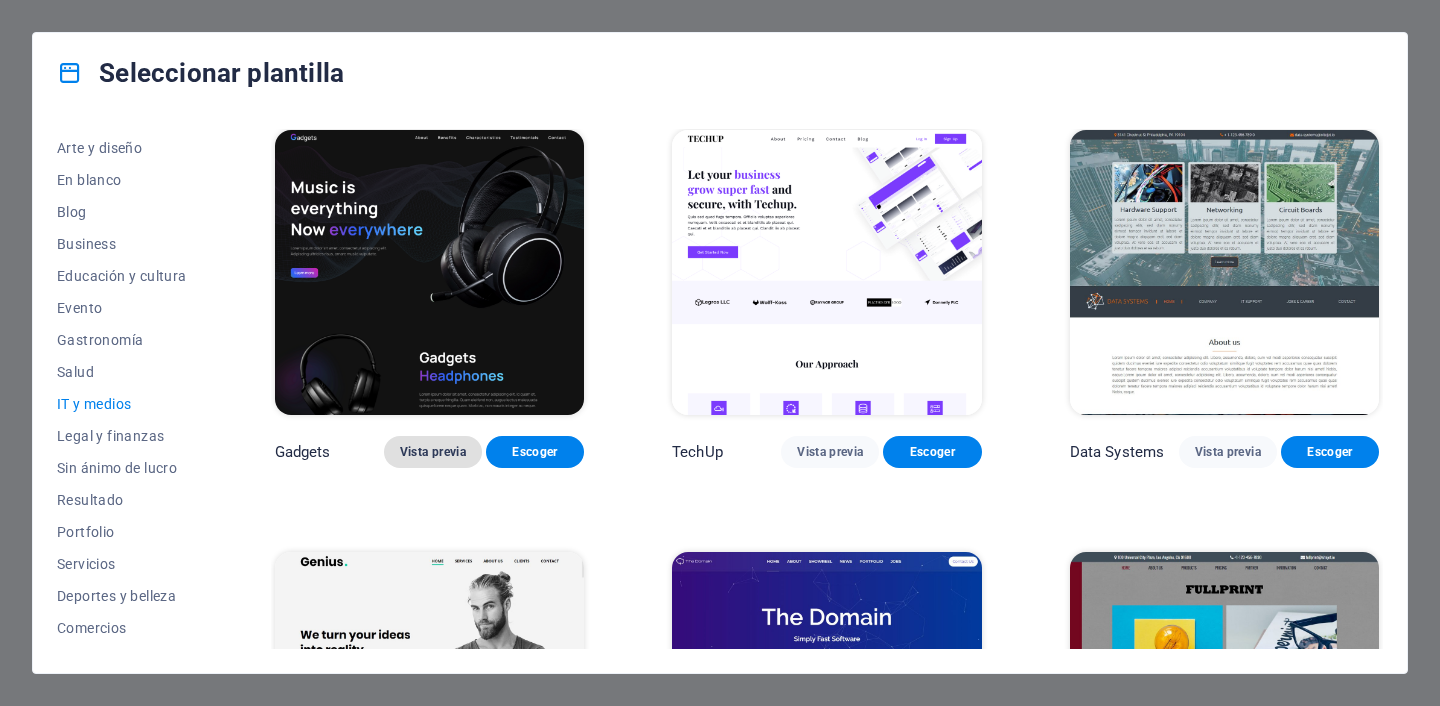 click on "Vista previa" at bounding box center [433, 452] 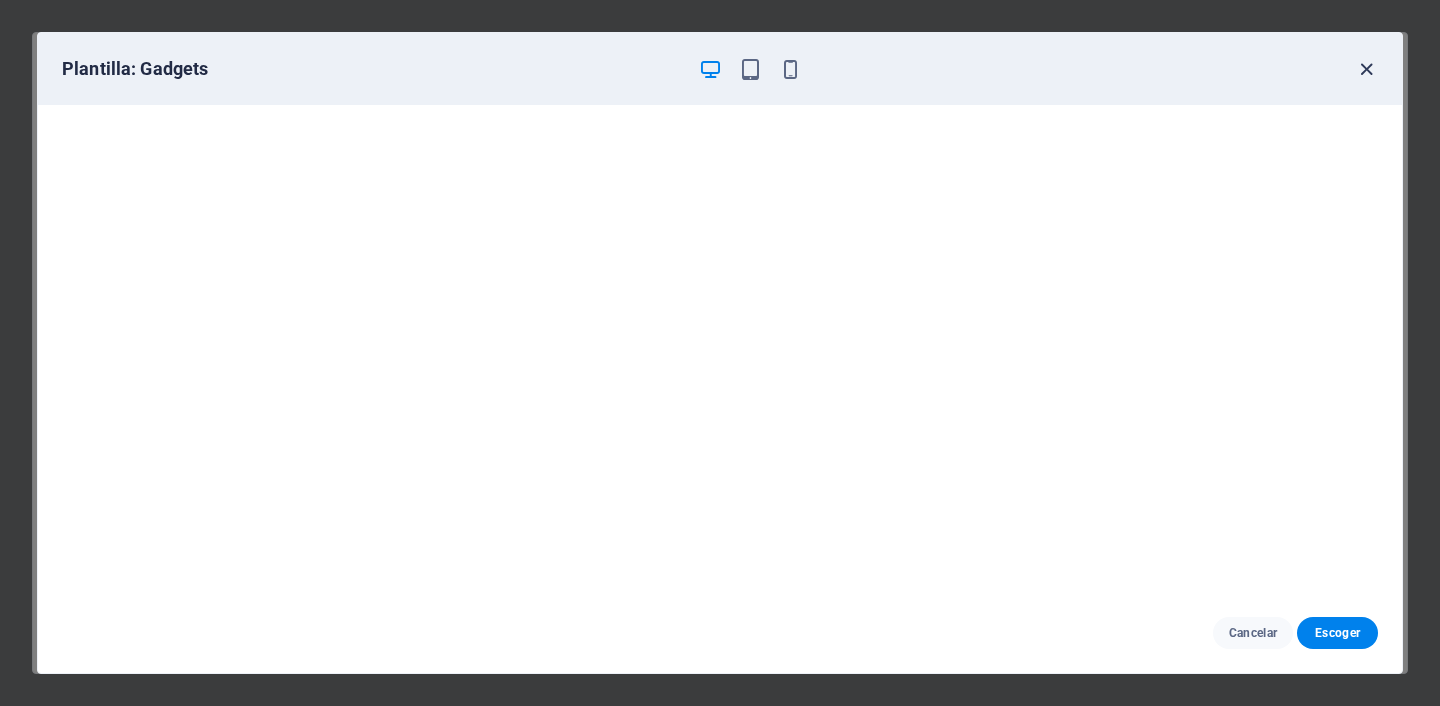 click at bounding box center [1366, 69] 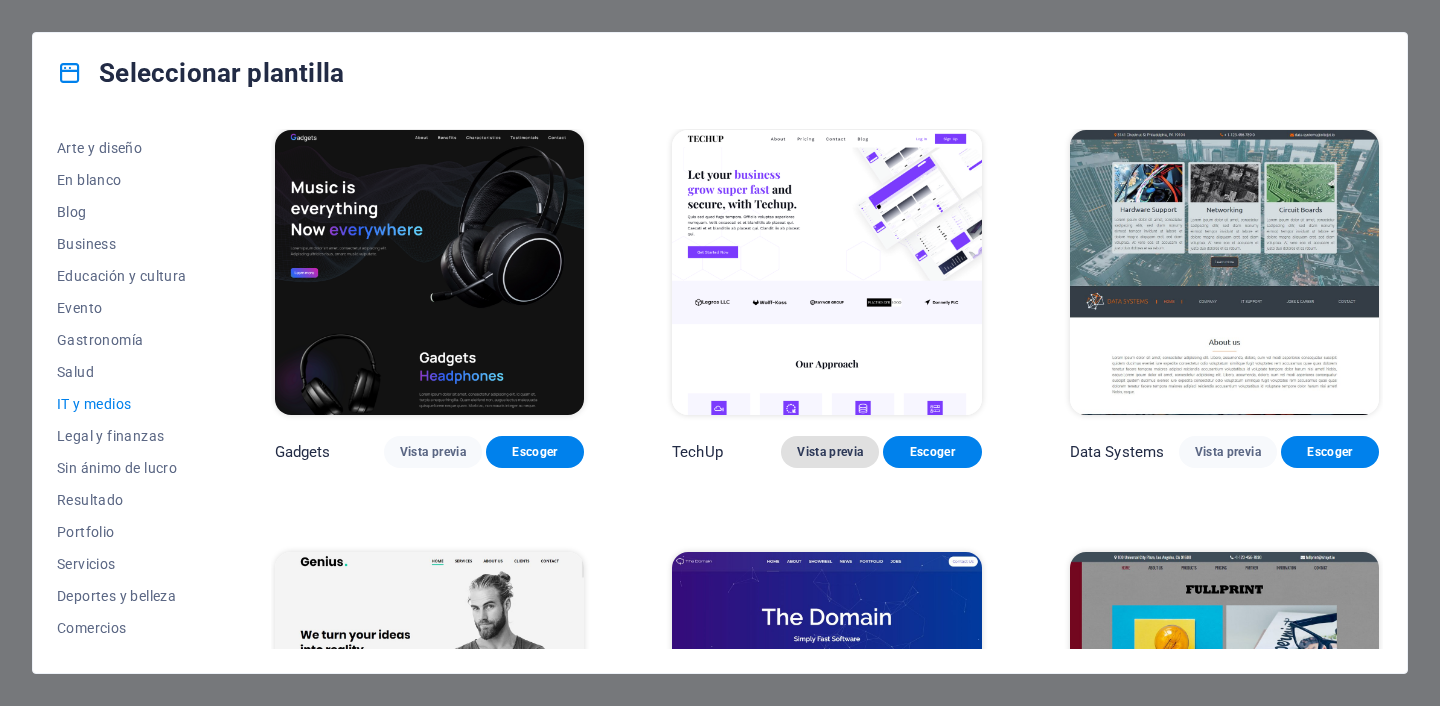 click on "Vista previa" at bounding box center (830, 452) 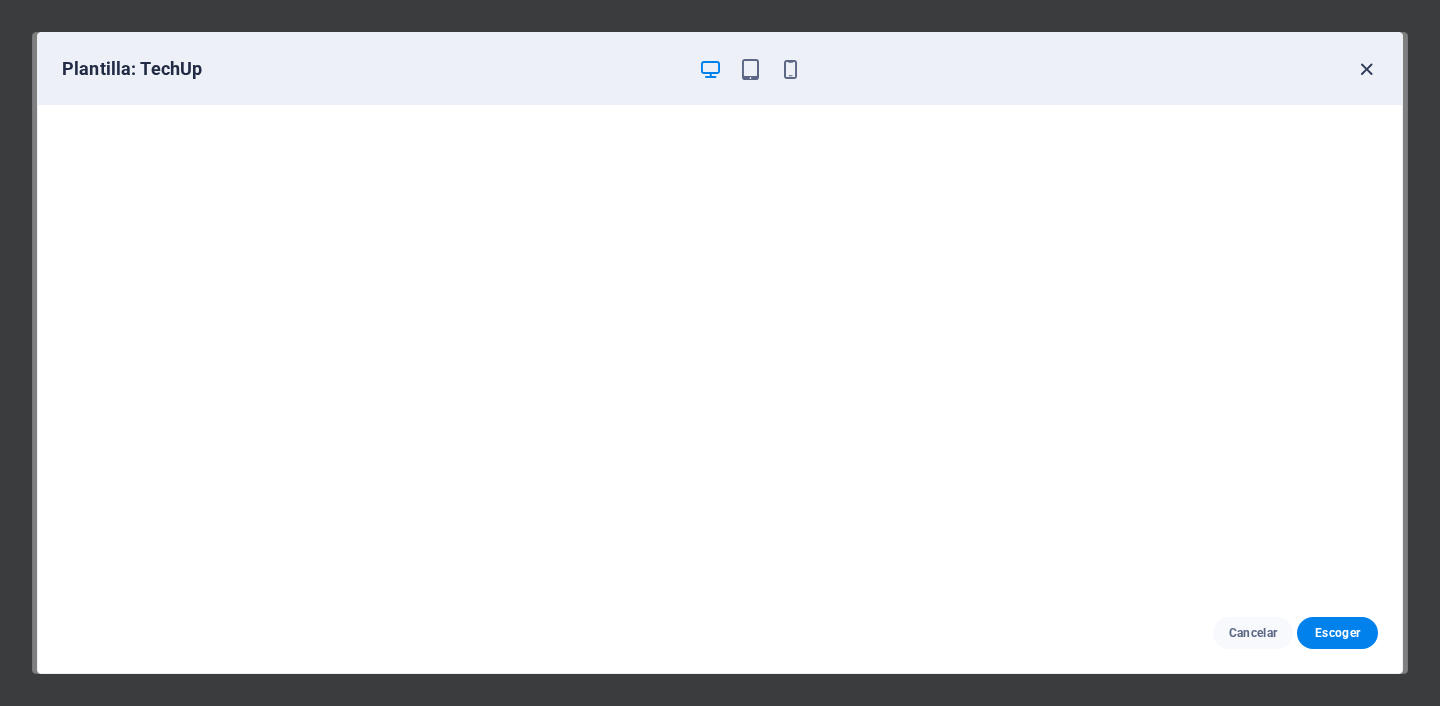 click at bounding box center [1366, 69] 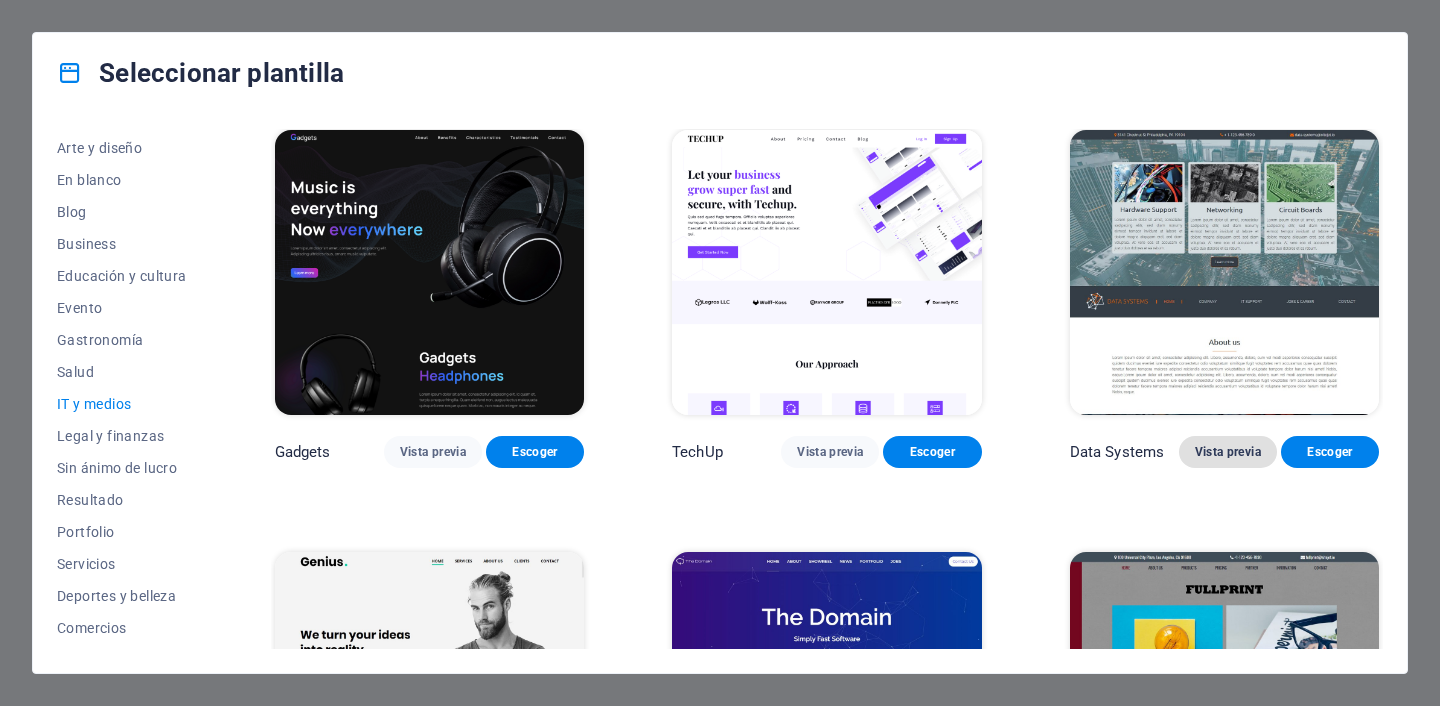 click on "Vista previa" at bounding box center [1228, 452] 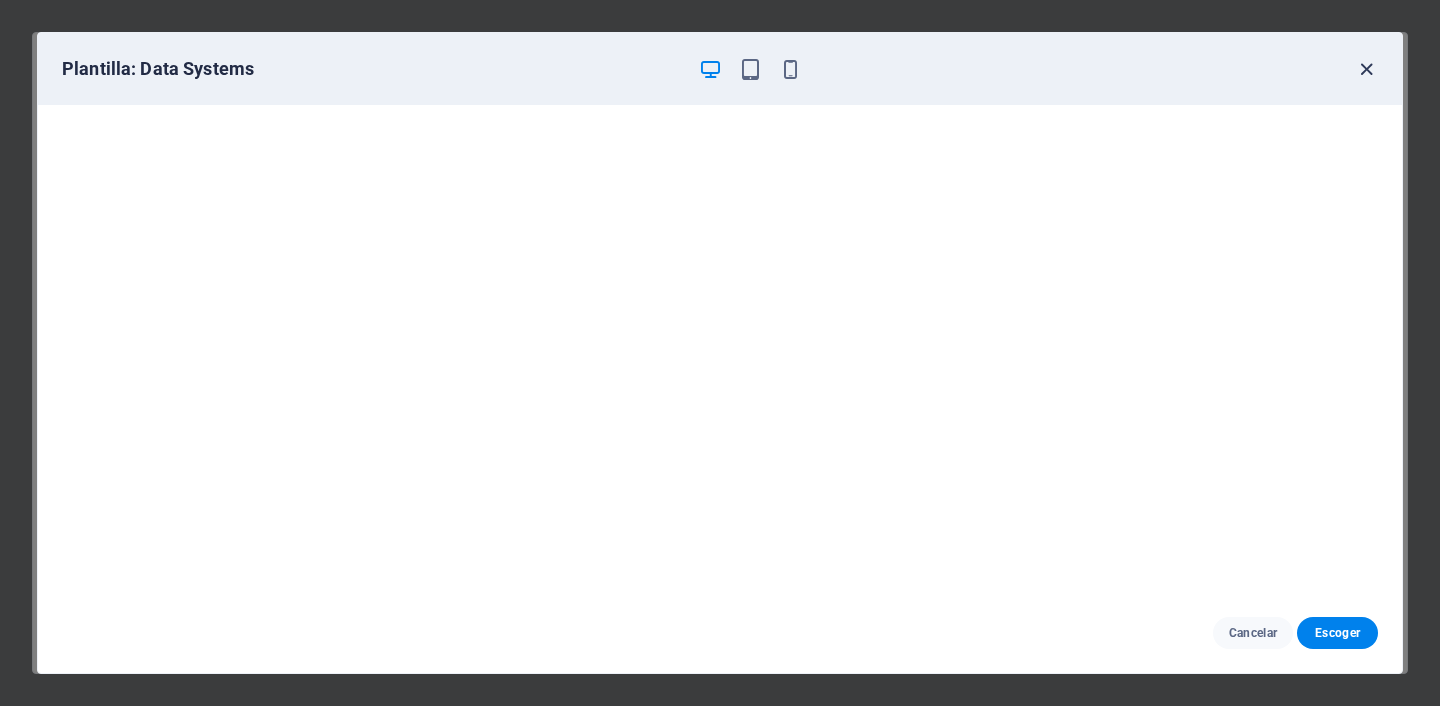 click at bounding box center (1366, 69) 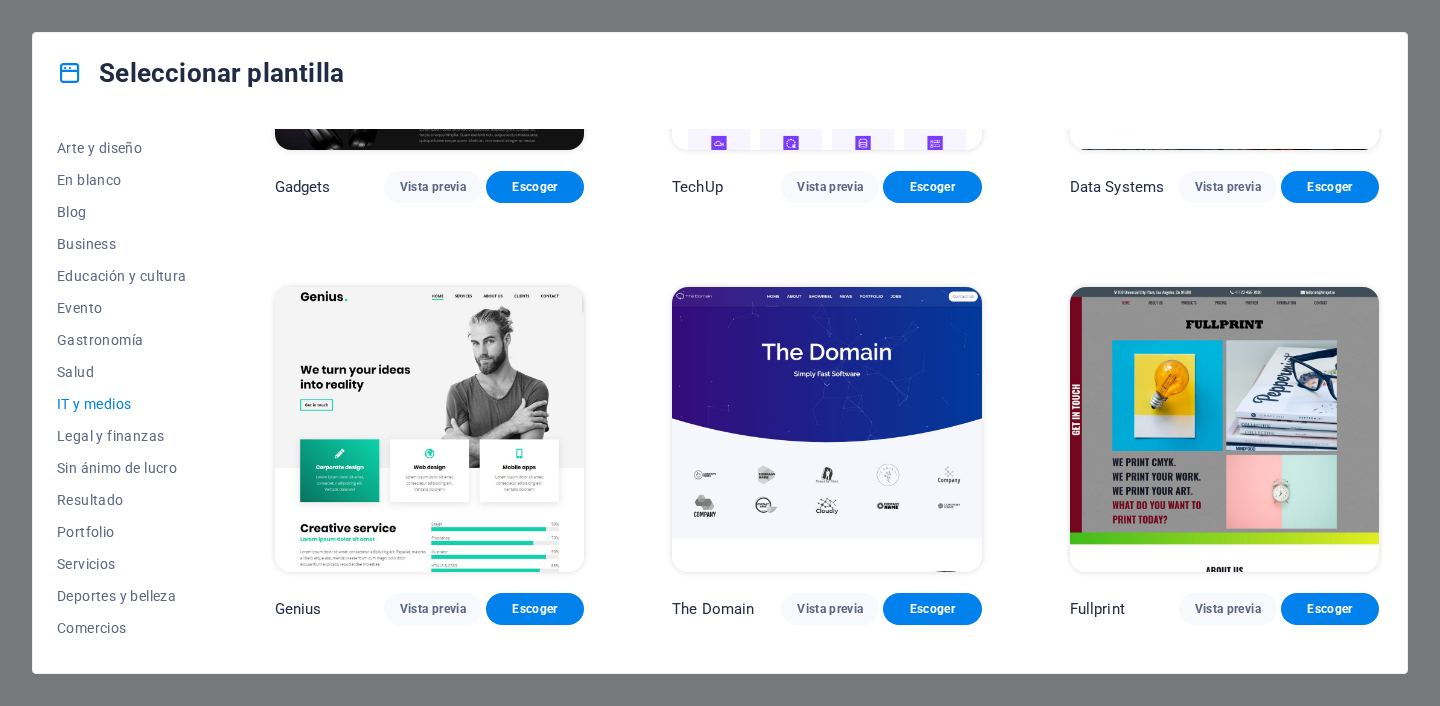 scroll, scrollTop: 695, scrollLeft: 0, axis: vertical 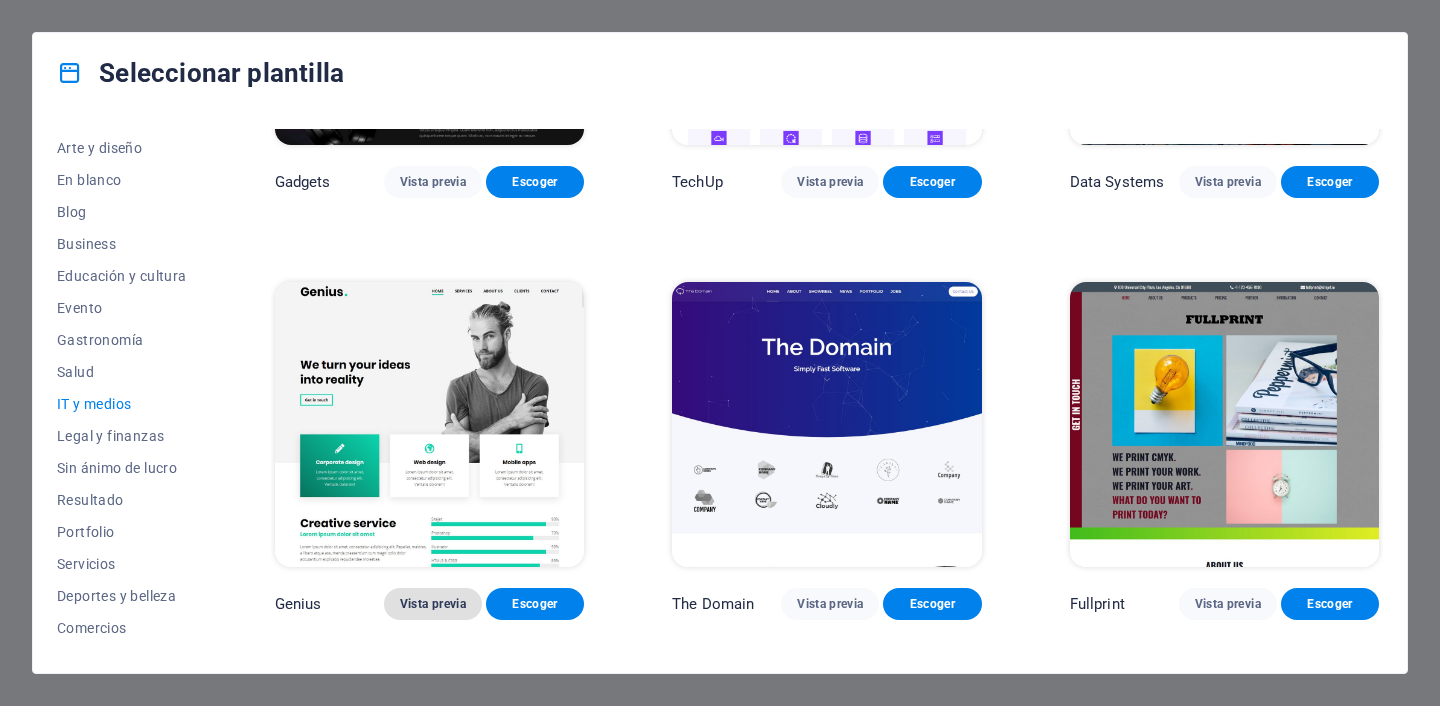 click on "Vista previa" at bounding box center [433, 604] 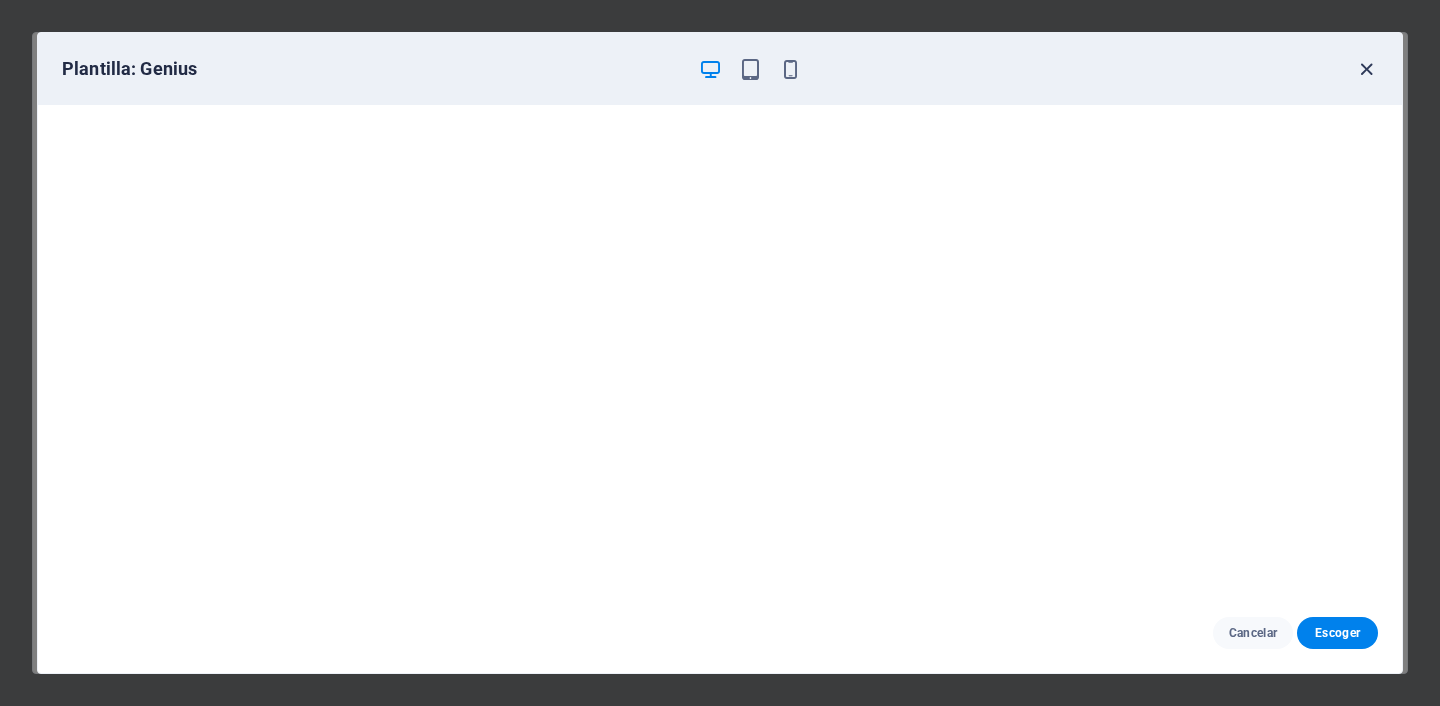 click at bounding box center (1366, 69) 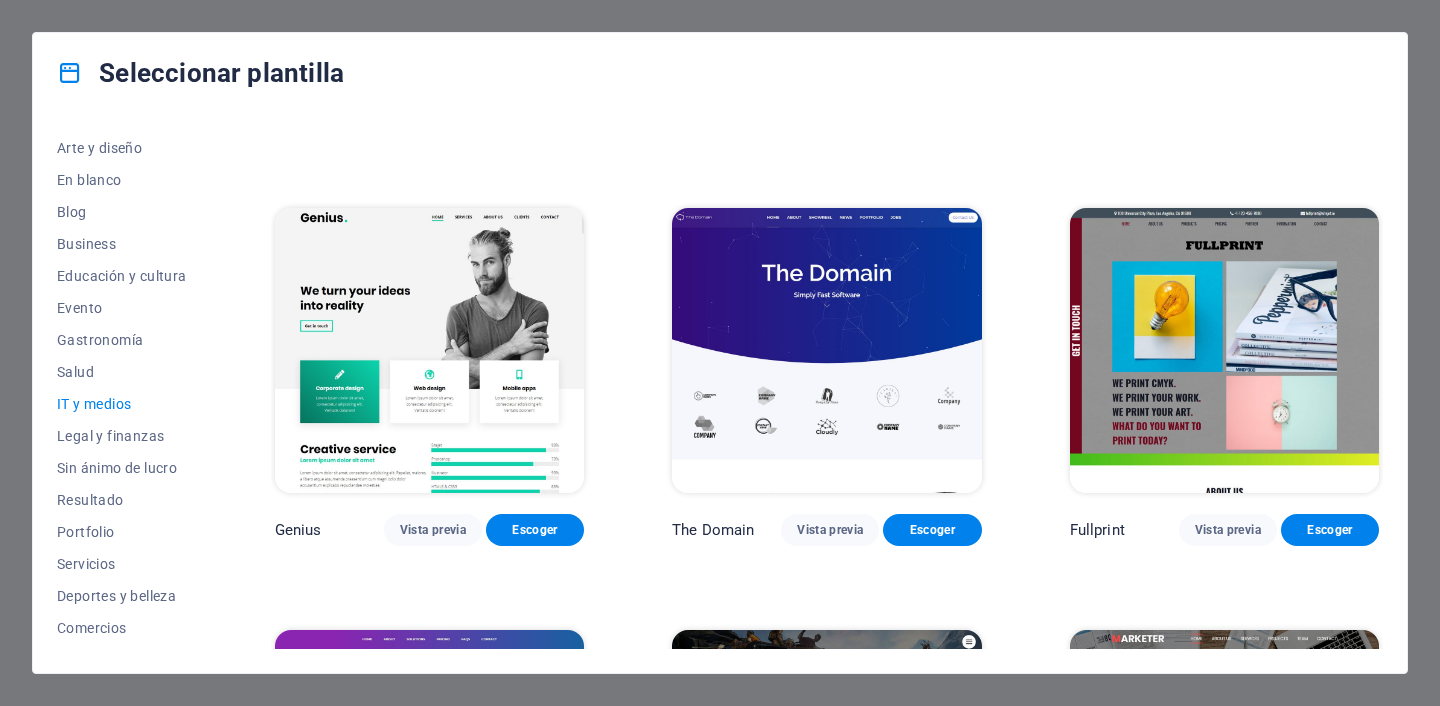 scroll, scrollTop: 785, scrollLeft: 0, axis: vertical 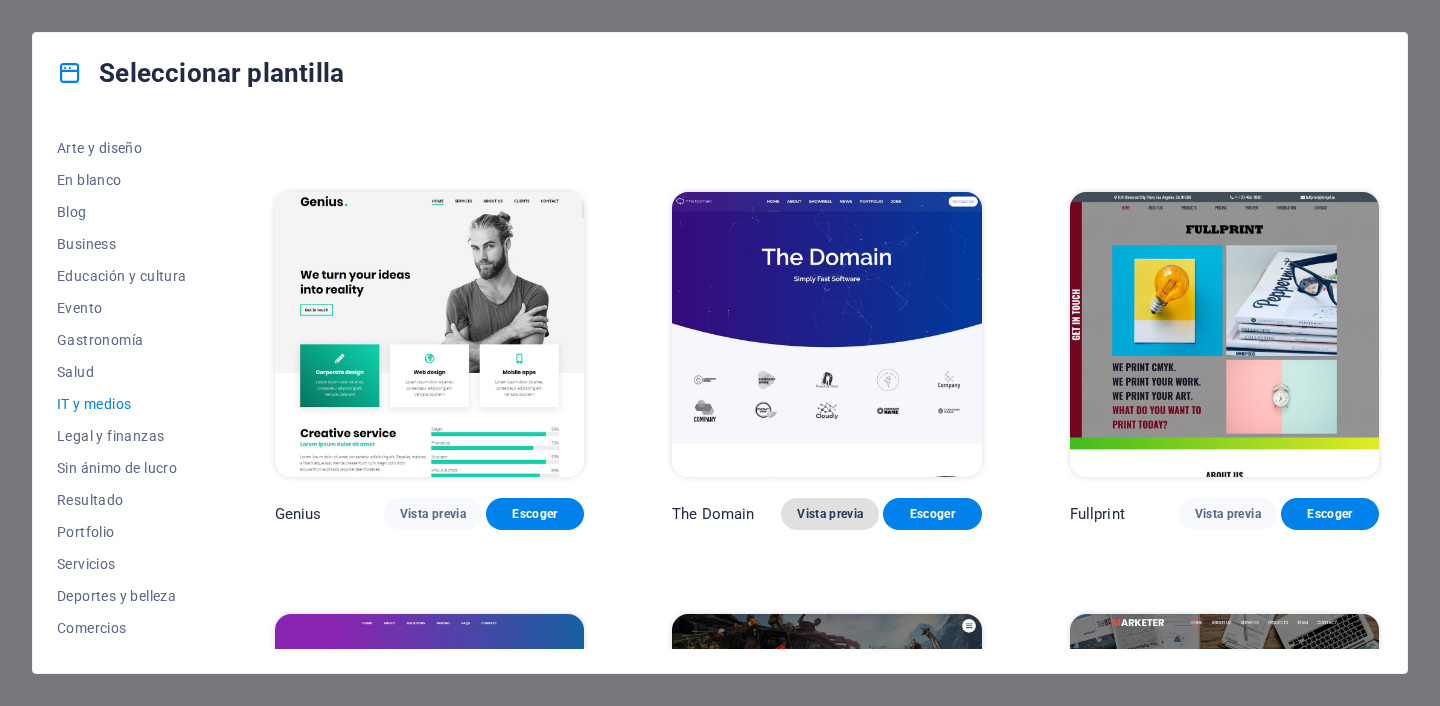 click on "Vista previa" at bounding box center [830, 514] 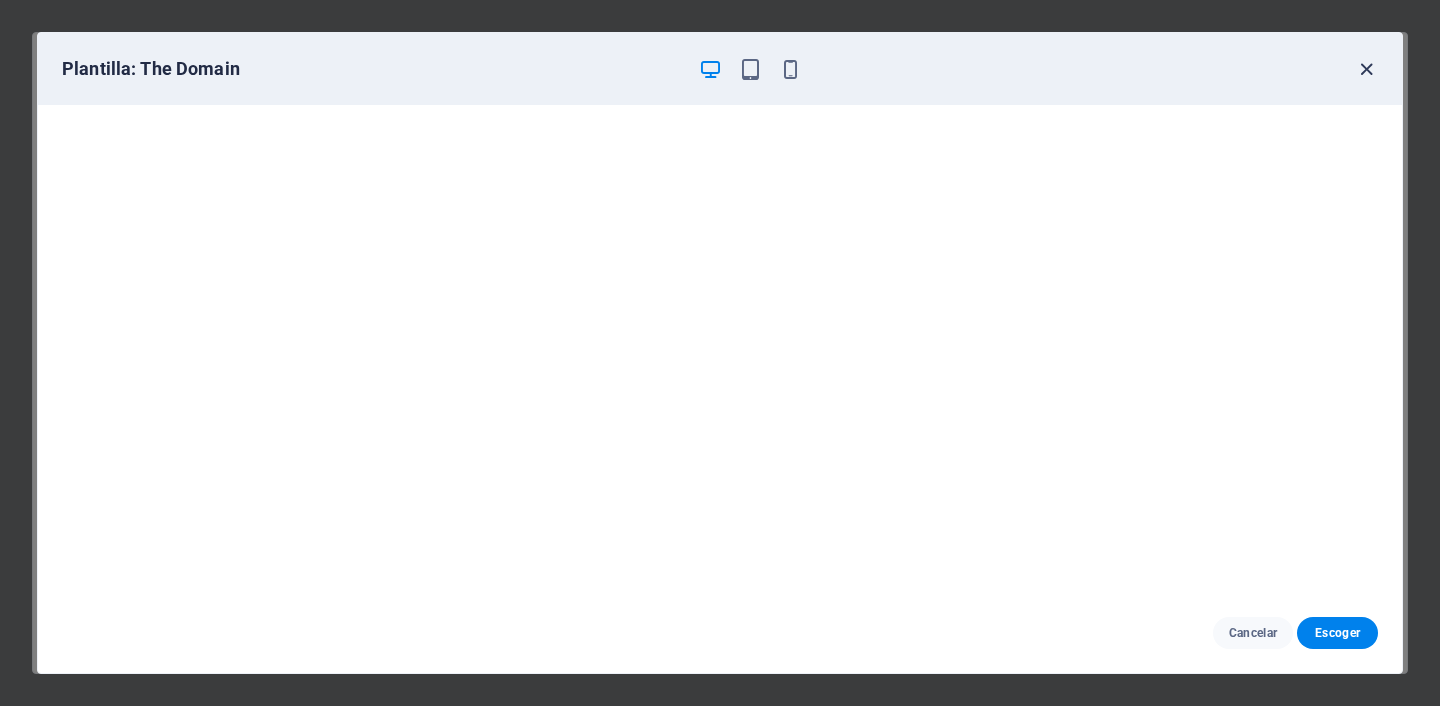 click at bounding box center [1366, 69] 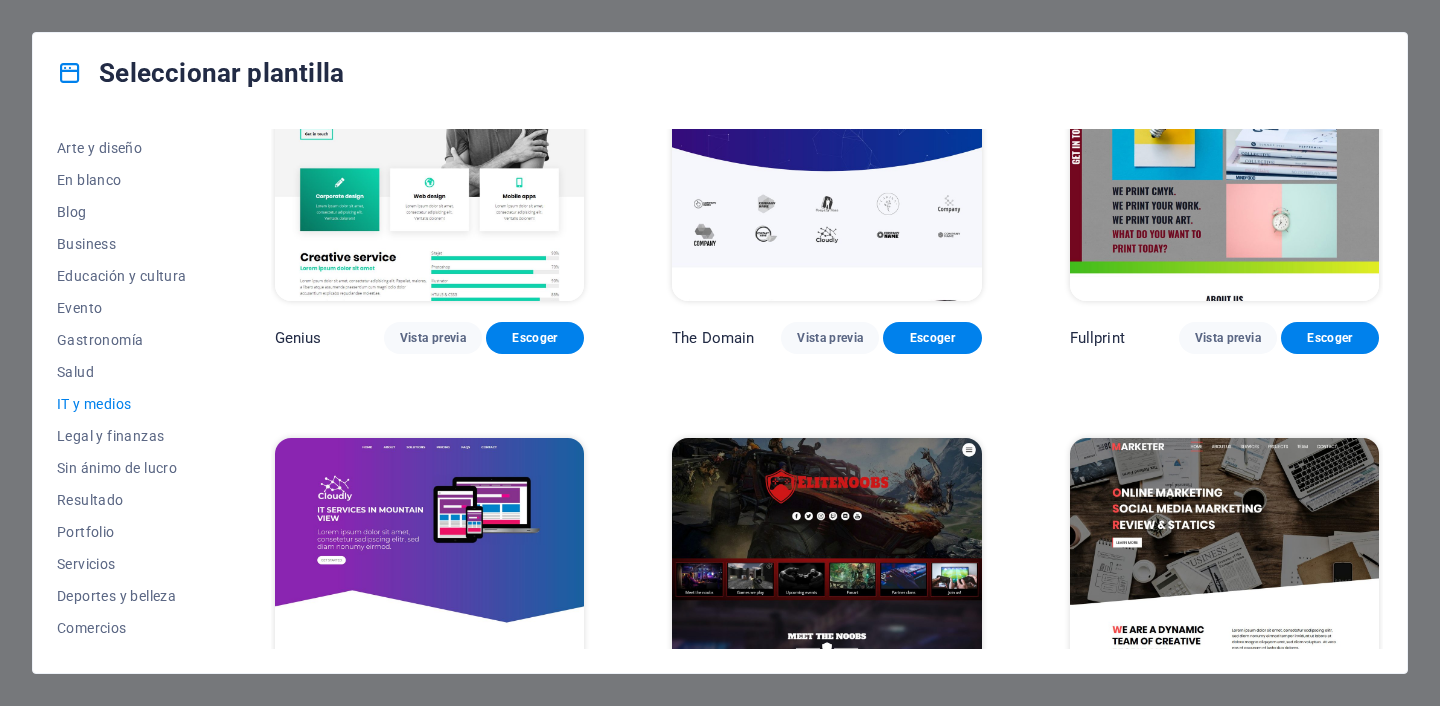 scroll, scrollTop: 1055, scrollLeft: 0, axis: vertical 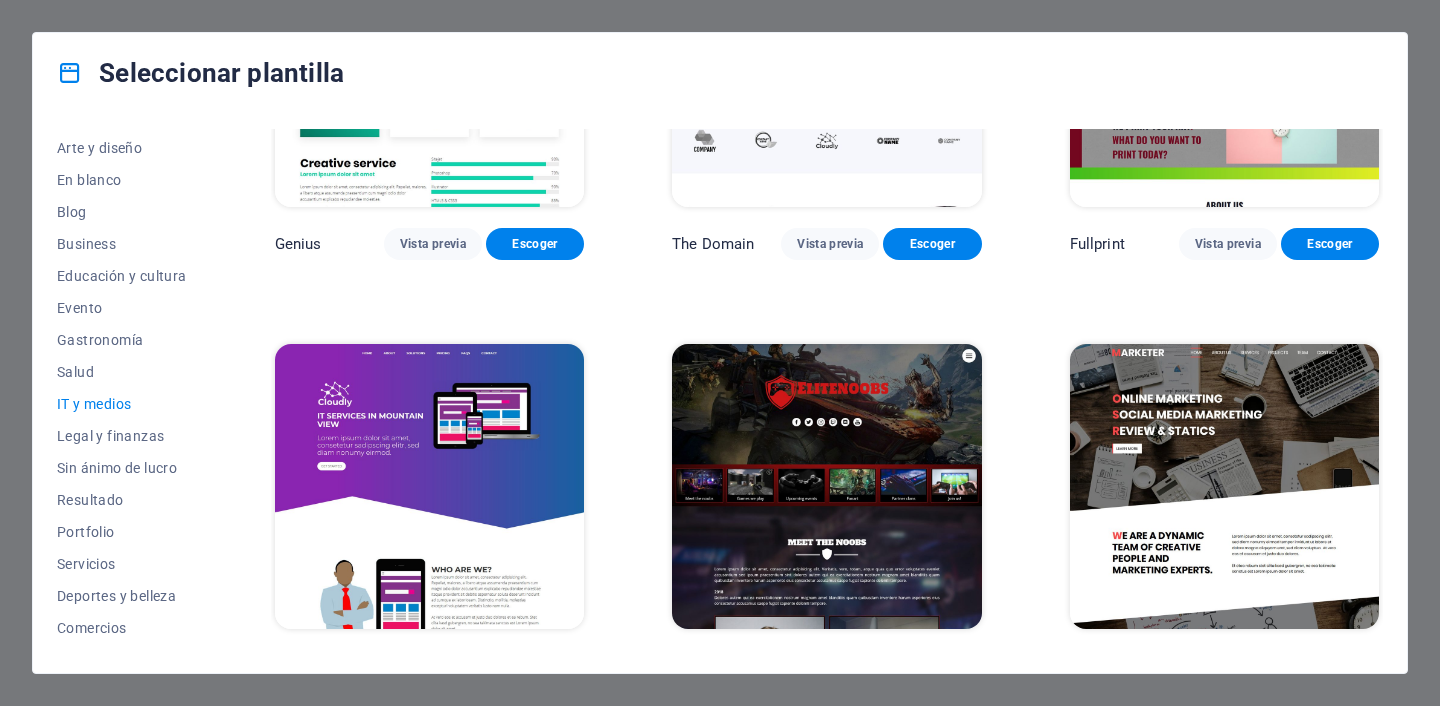 click on "Vista previa" at bounding box center (830, 666) 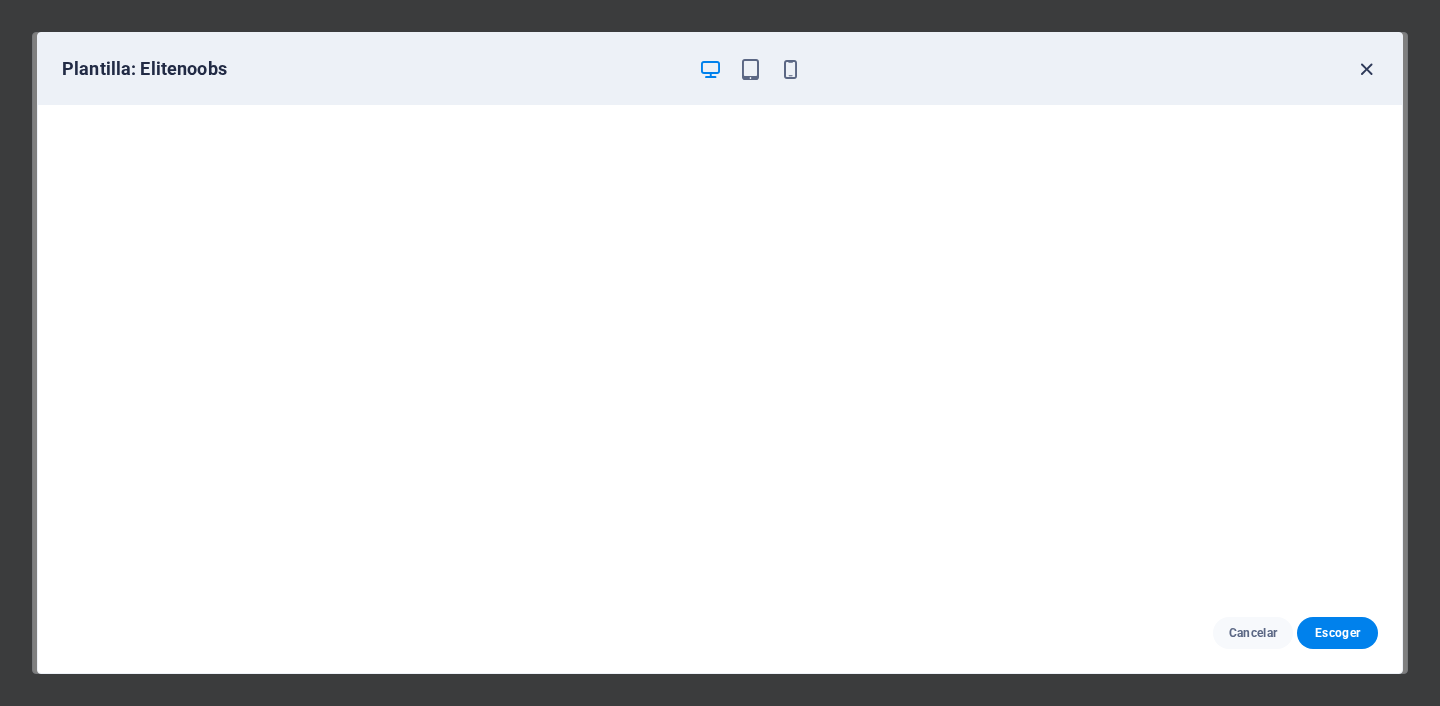 click at bounding box center (1366, 69) 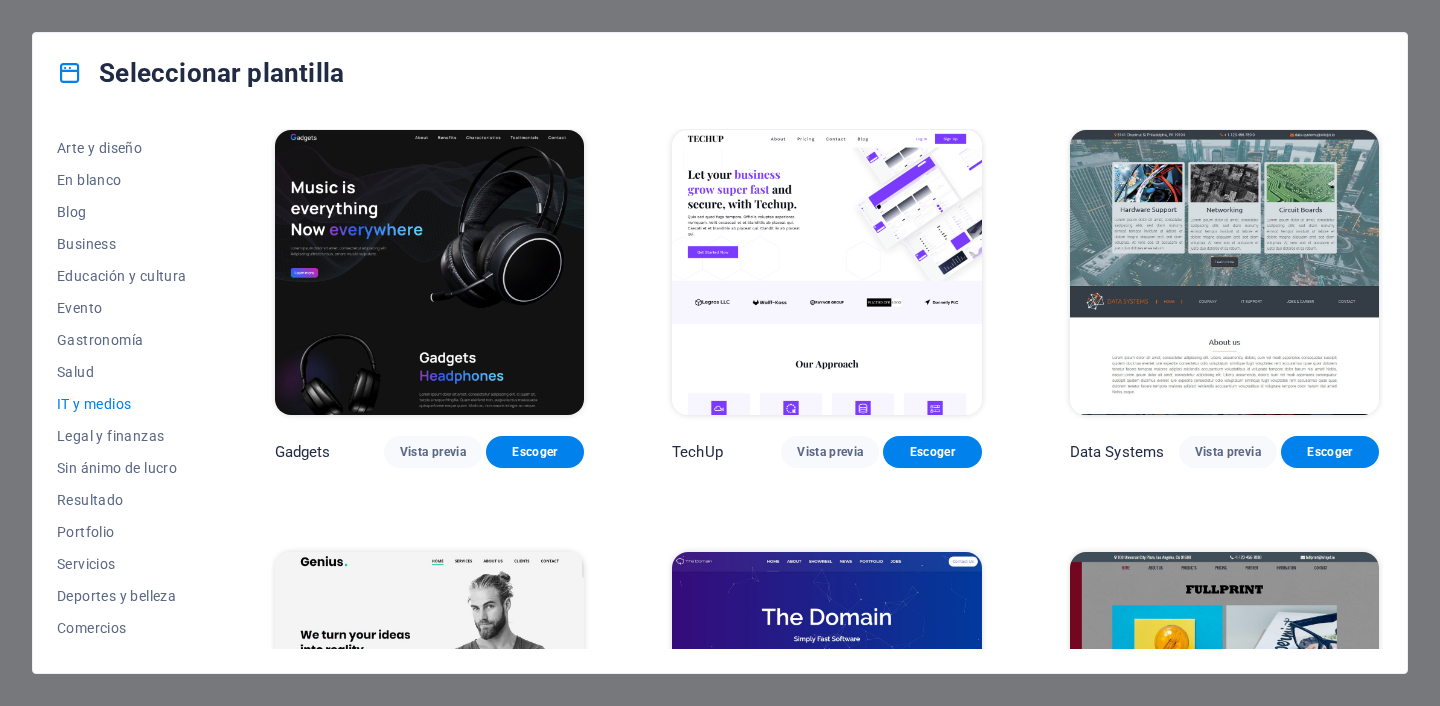scroll, scrollTop: 245, scrollLeft: 0, axis: vertical 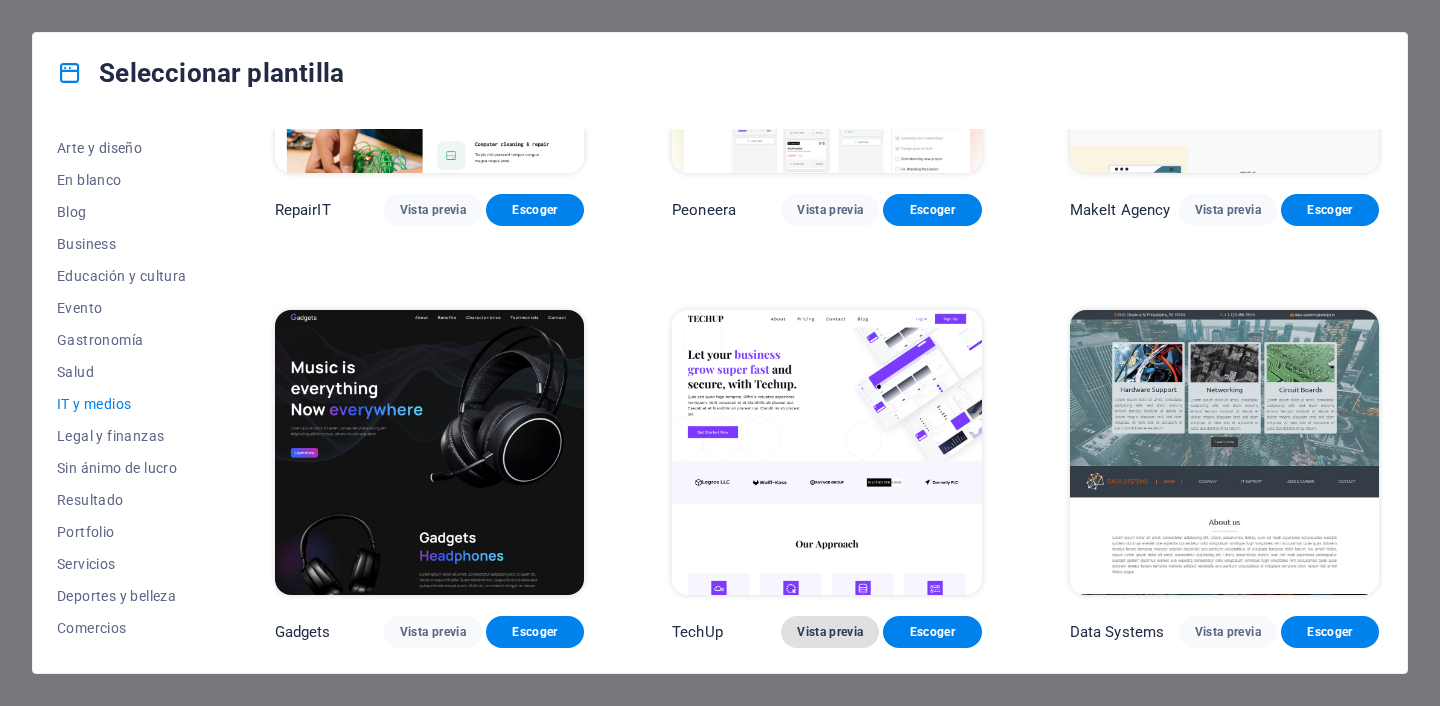 click on "Vista previa" at bounding box center [830, 632] 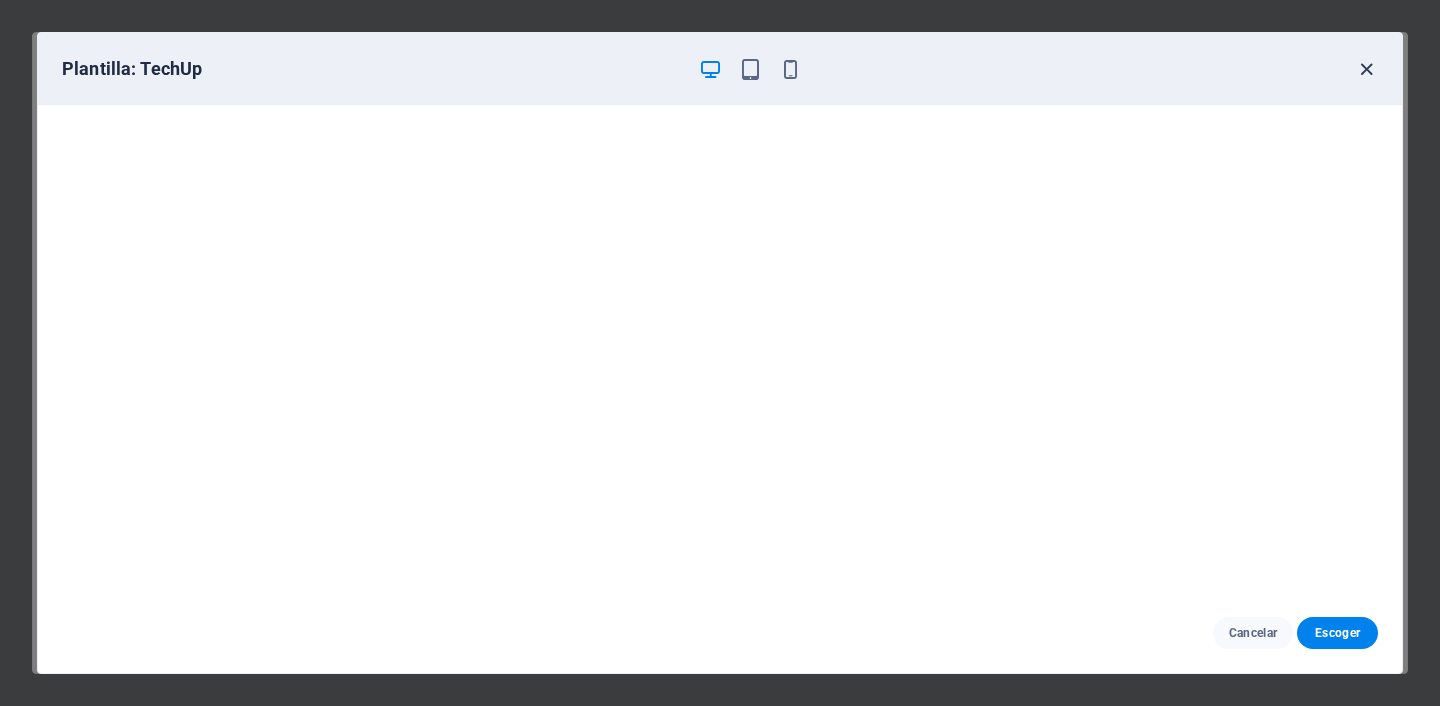 click at bounding box center [1366, 69] 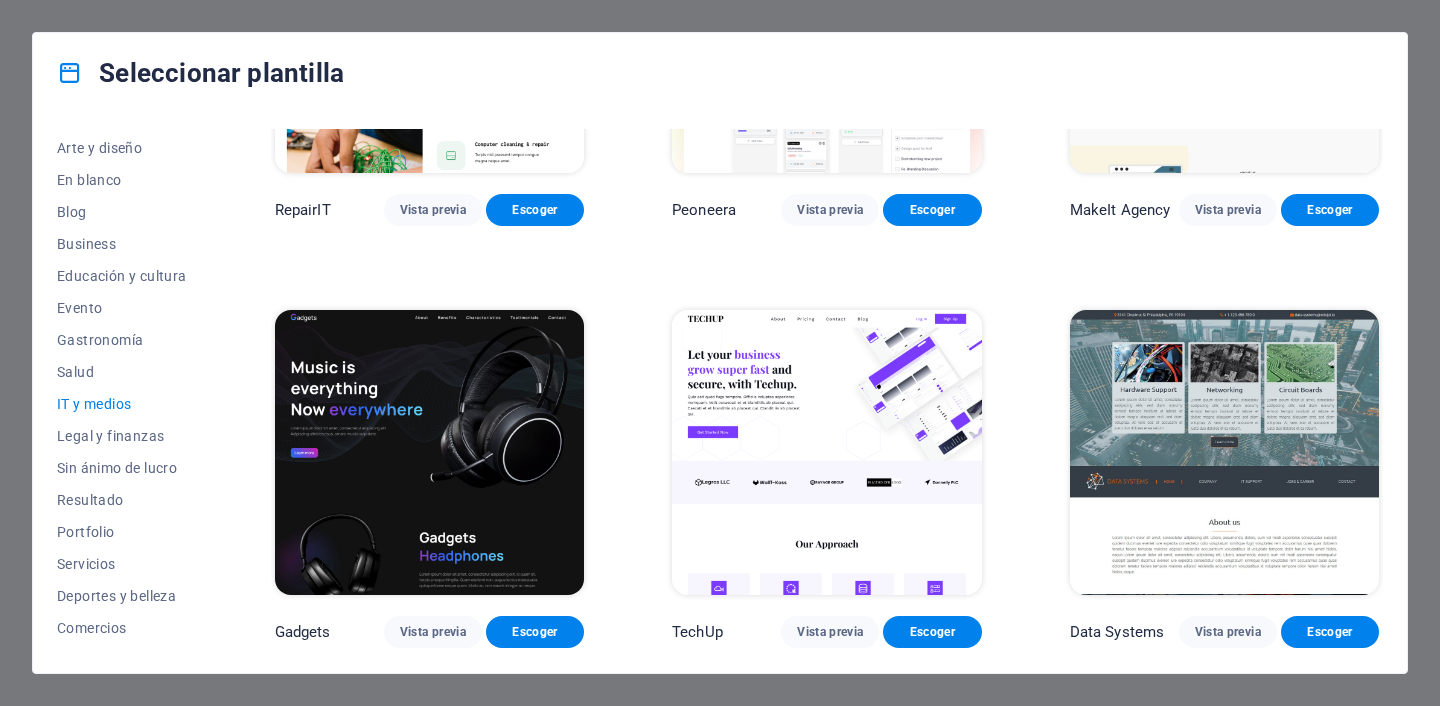 scroll, scrollTop: 0, scrollLeft: 0, axis: both 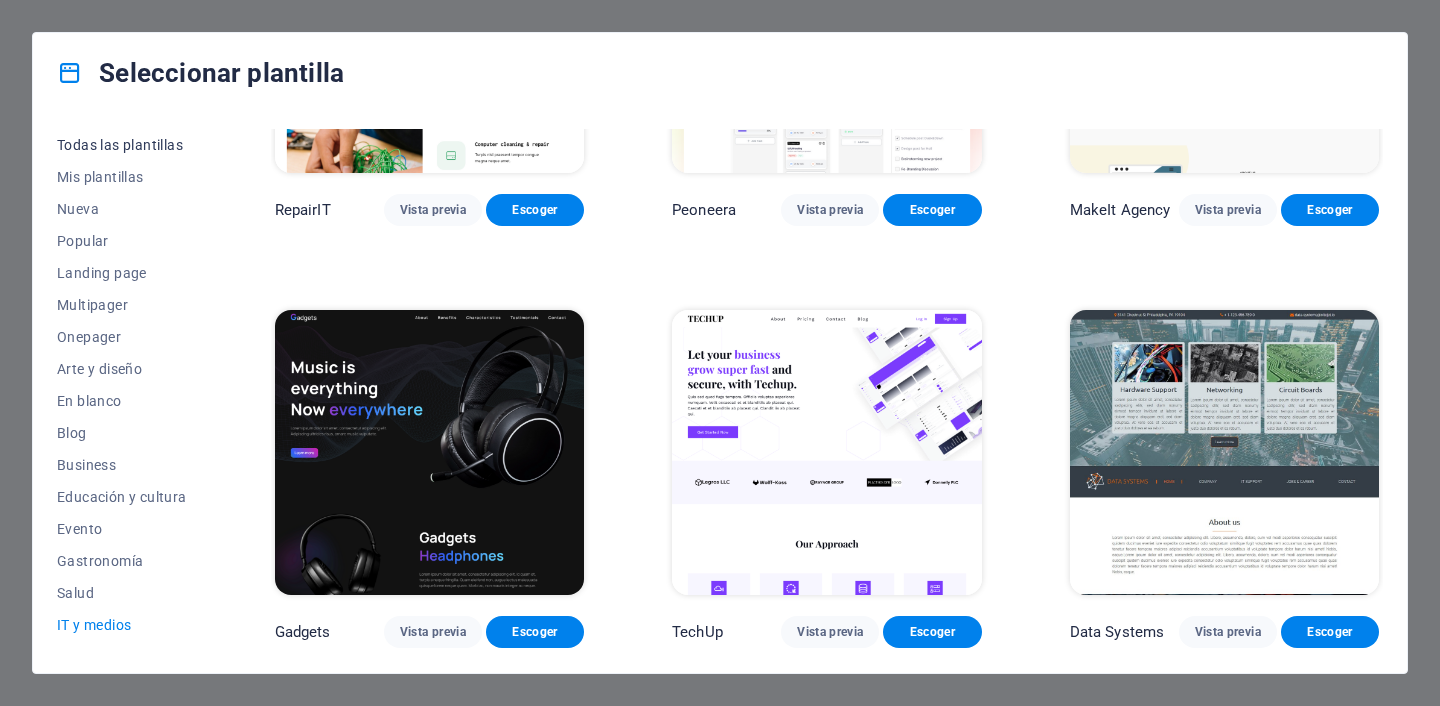 click on "Todas las plantillas" at bounding box center (122, 145) 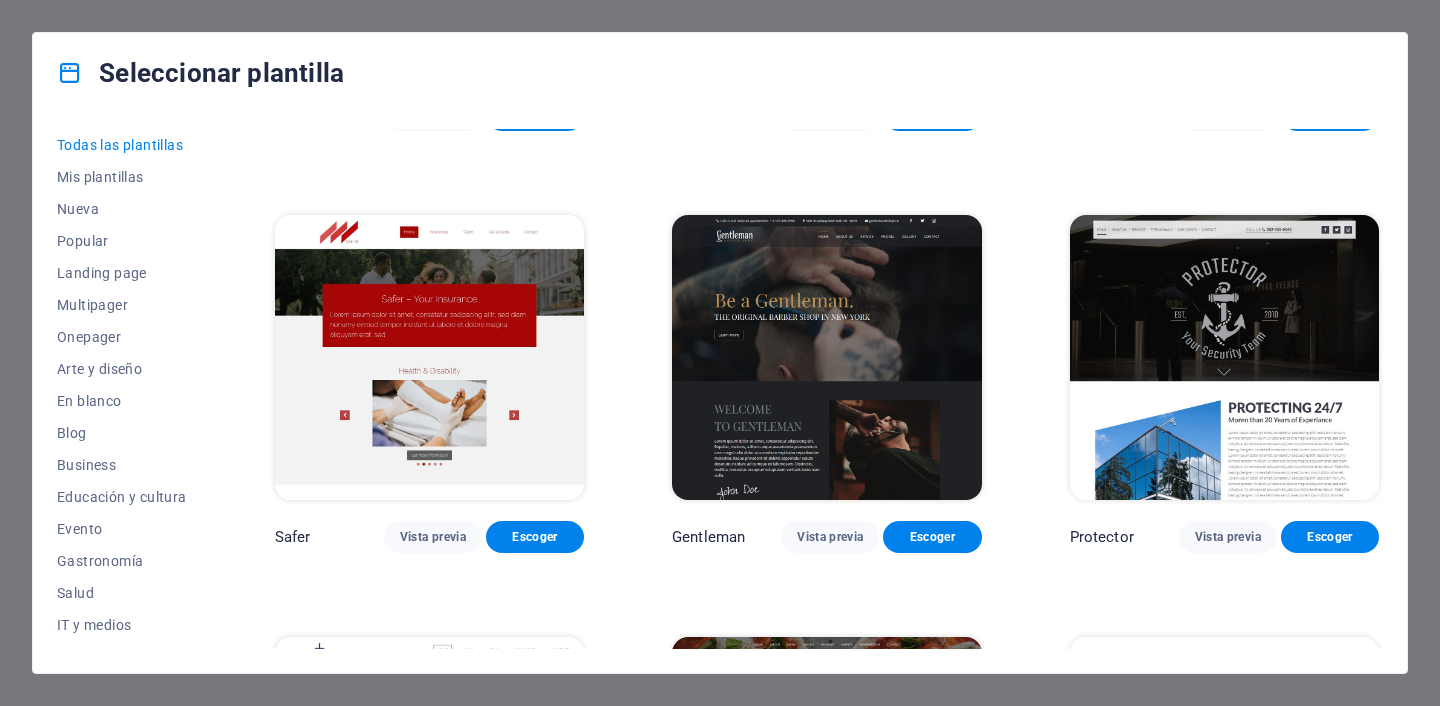 scroll, scrollTop: 5886, scrollLeft: 0, axis: vertical 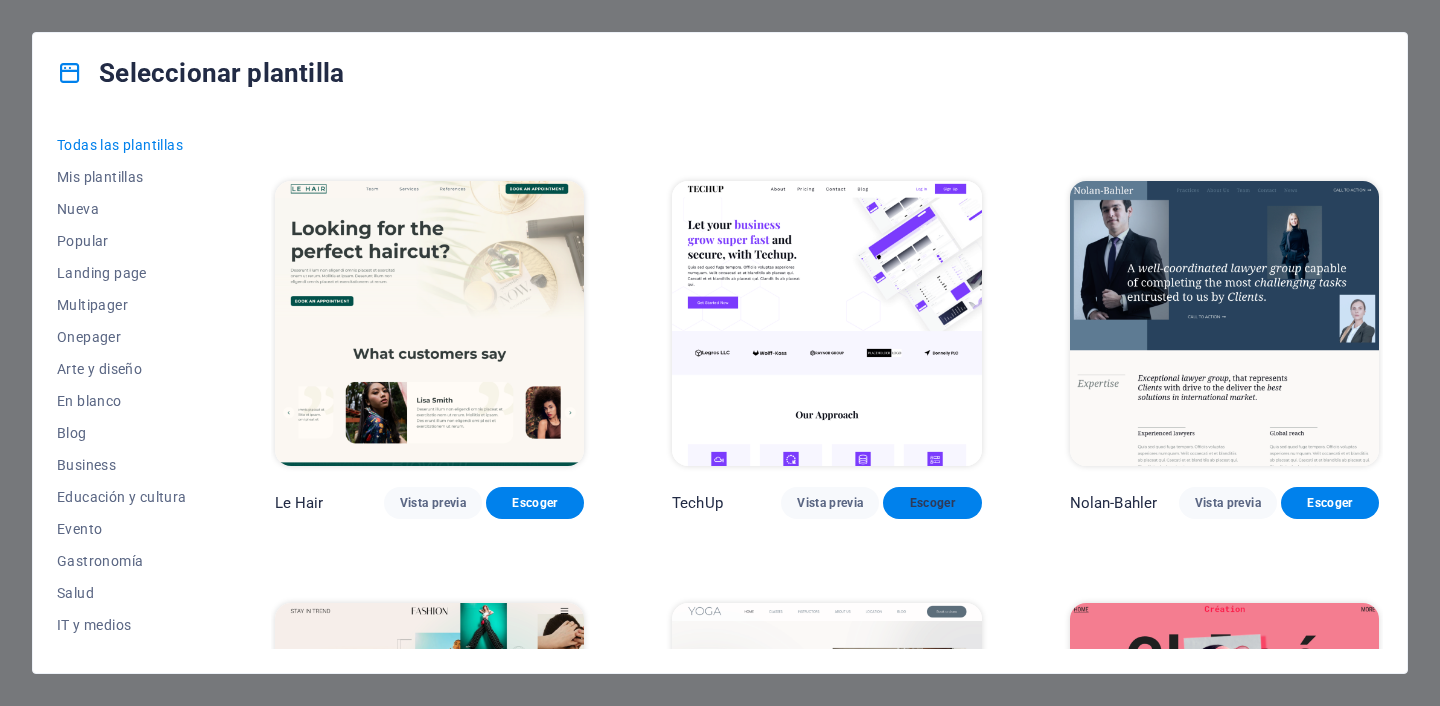 click on "Escoger" at bounding box center (932, 503) 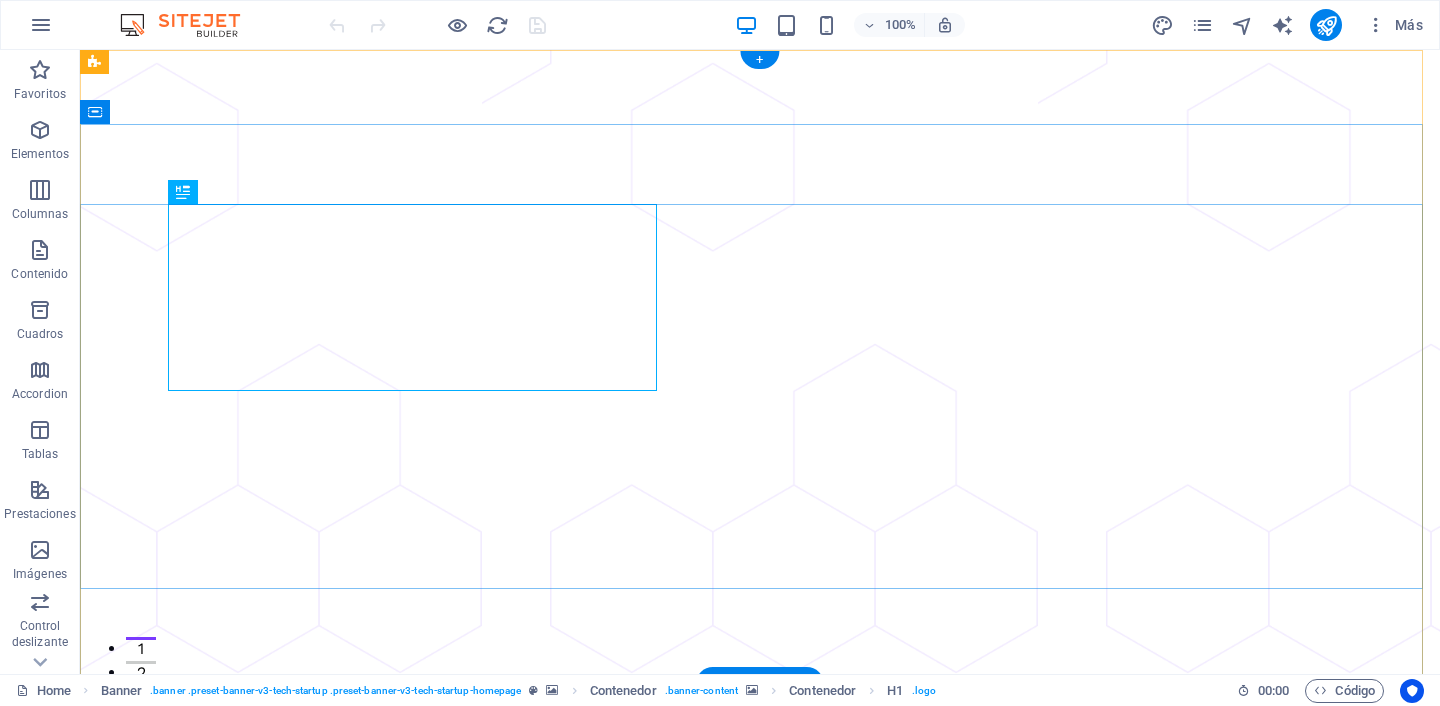 scroll, scrollTop: 0, scrollLeft: 0, axis: both 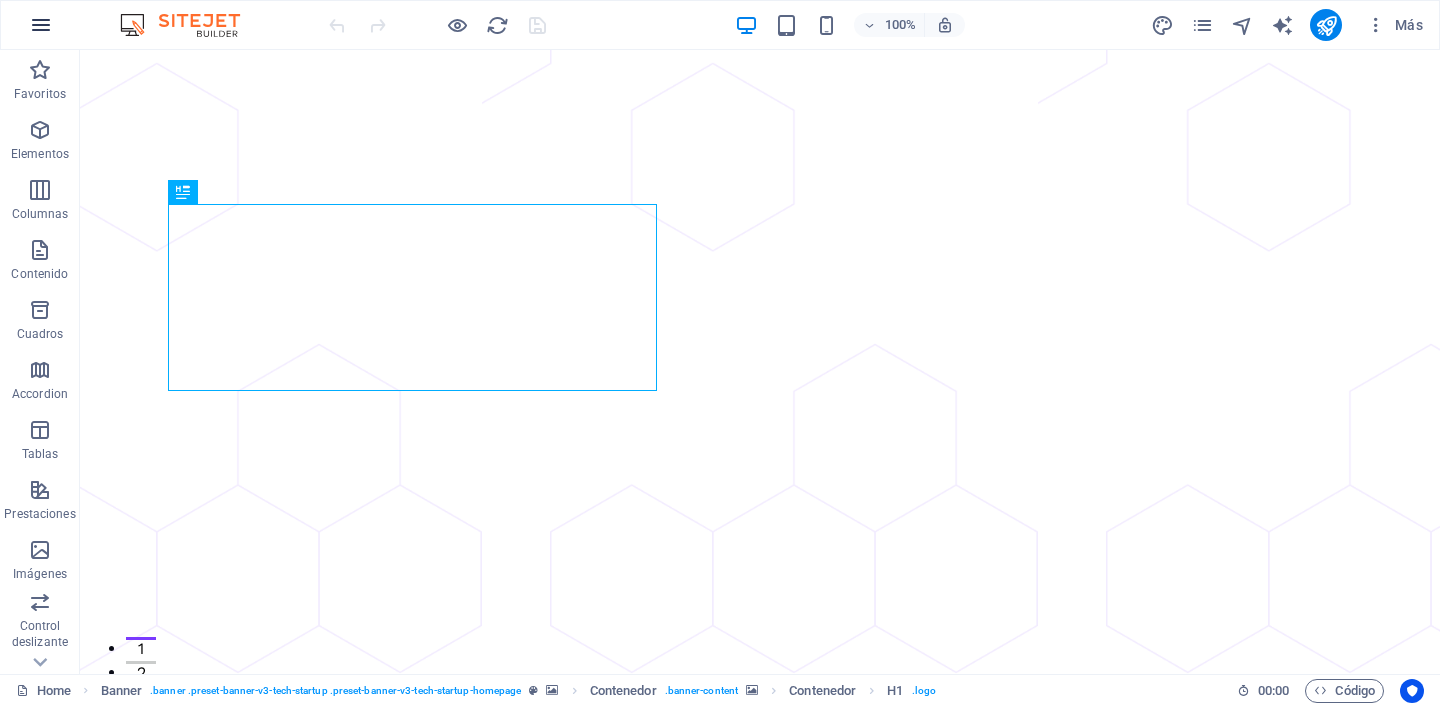 click at bounding box center (41, 25) 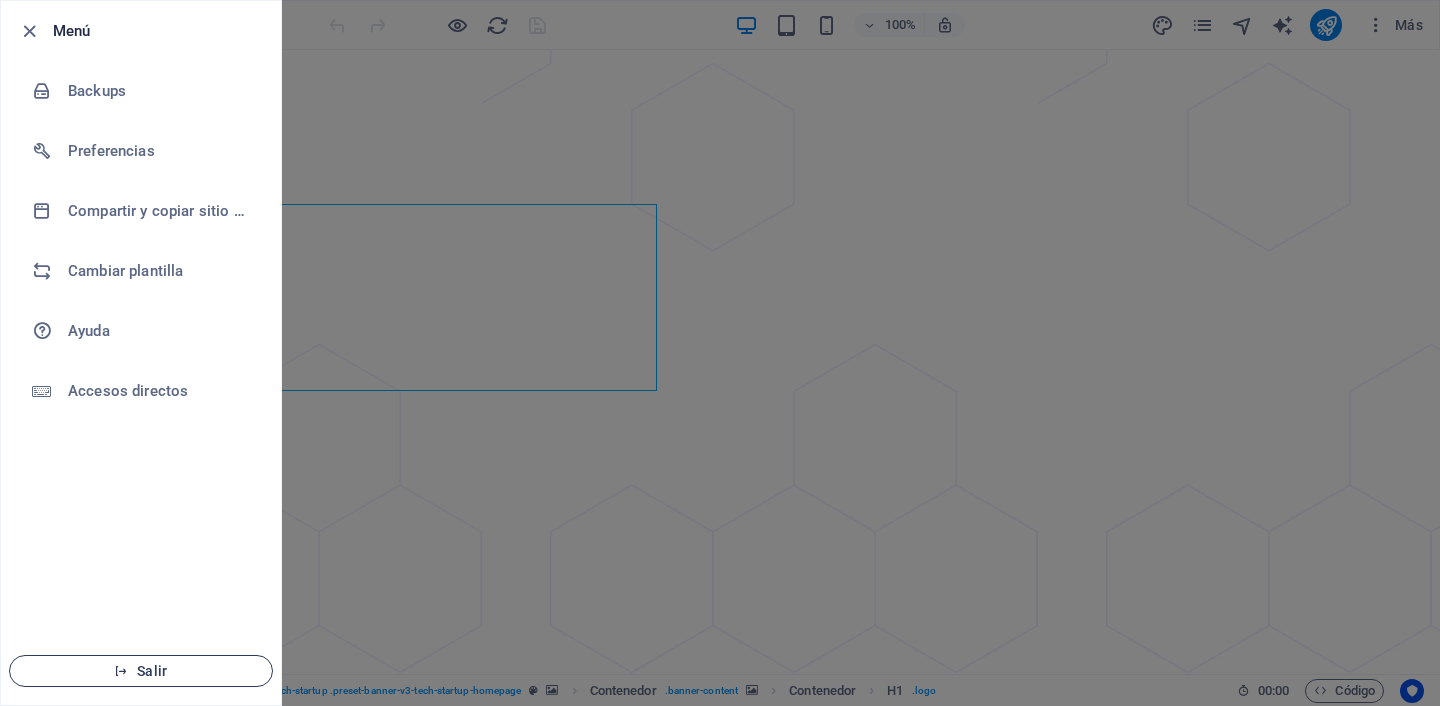 click at bounding box center (121, 671) 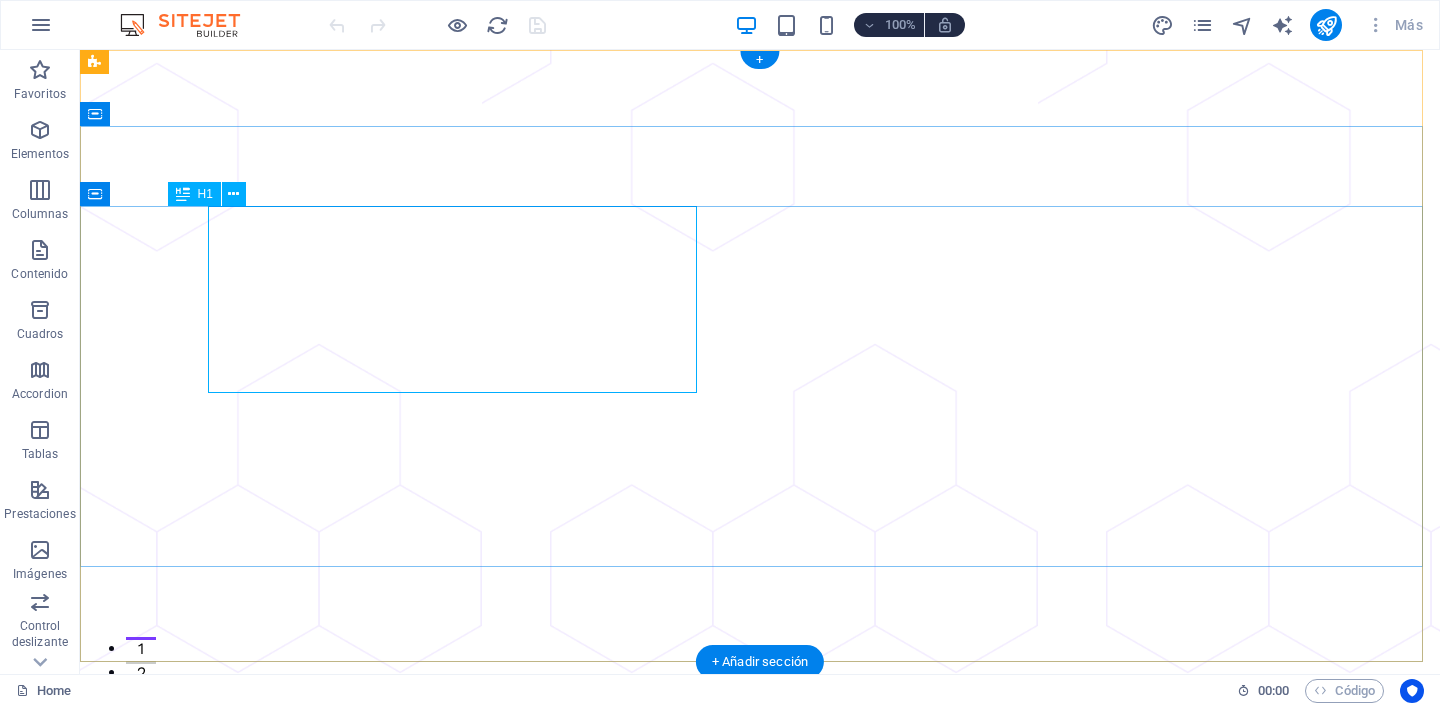 scroll, scrollTop: 0, scrollLeft: 0, axis: both 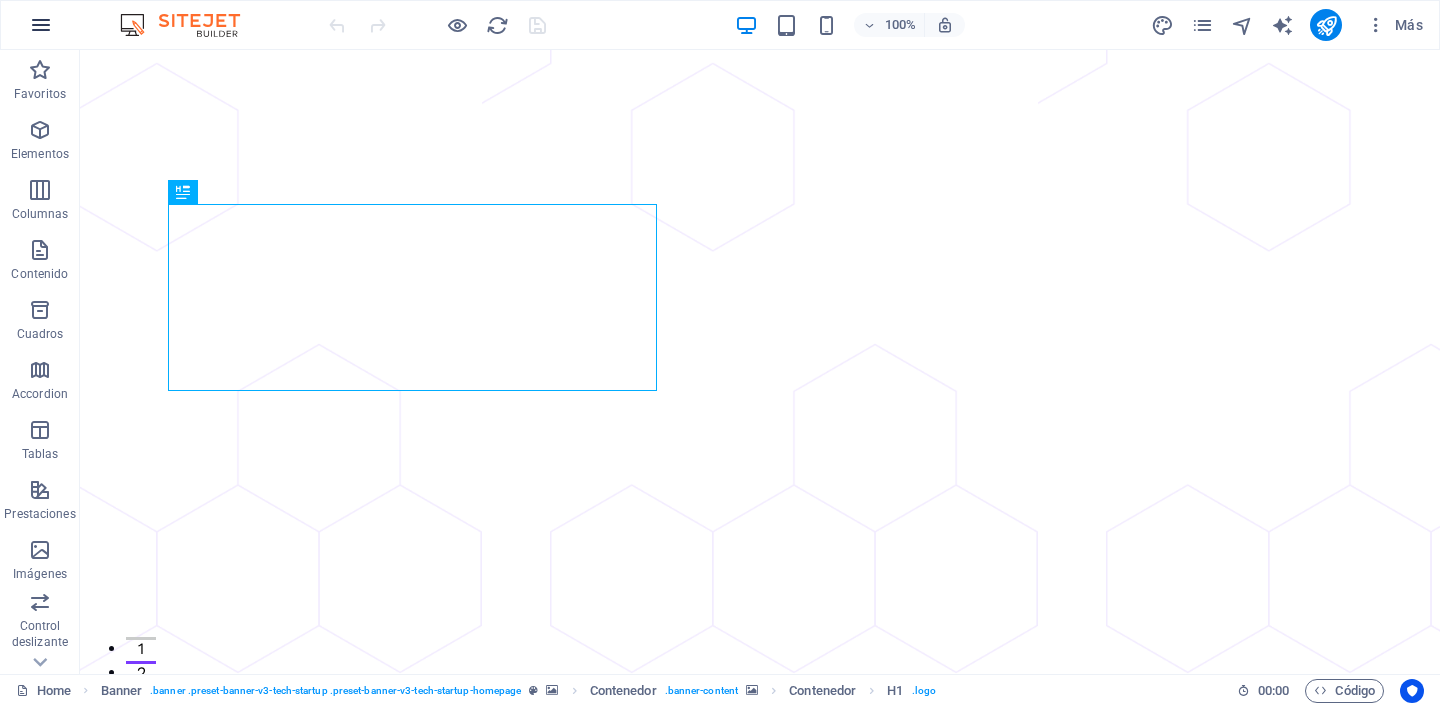 click at bounding box center [41, 25] 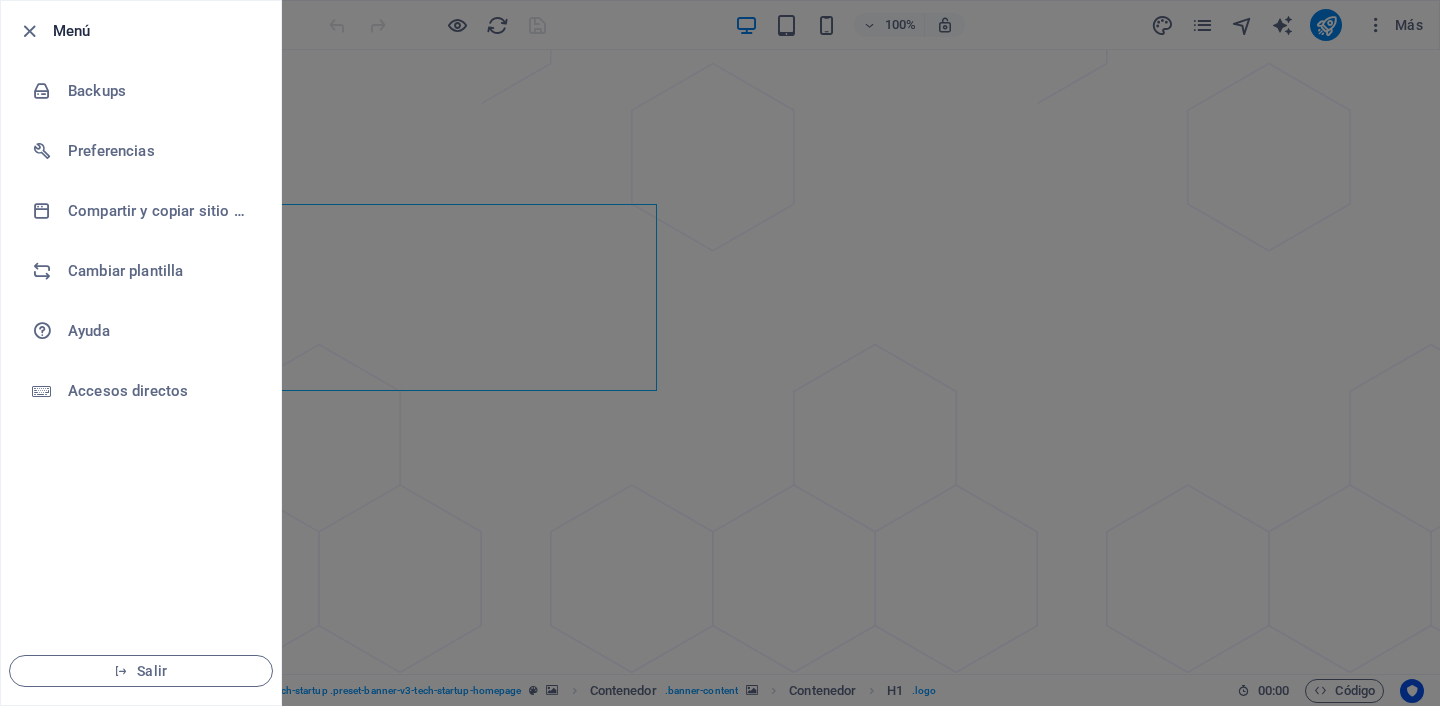 click on "Menú" at bounding box center (159, 31) 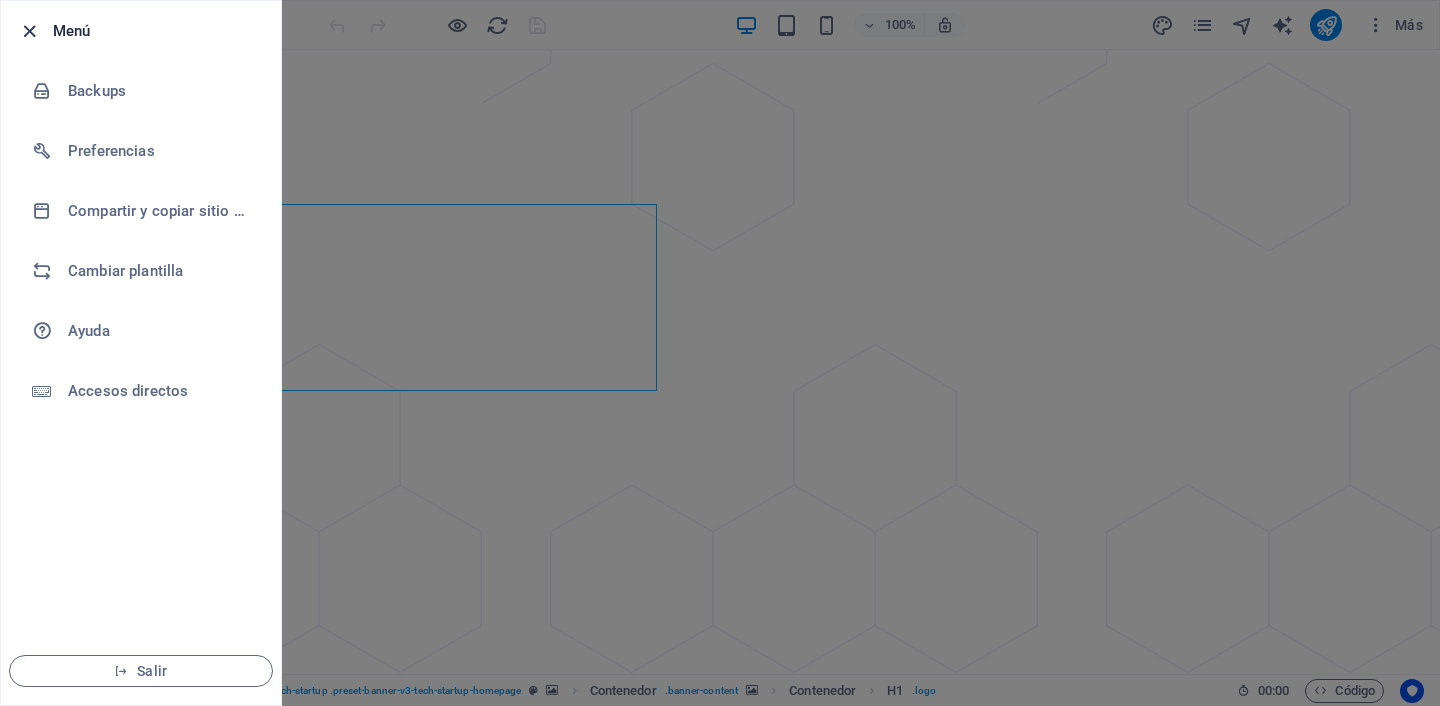 click at bounding box center [29, 31] 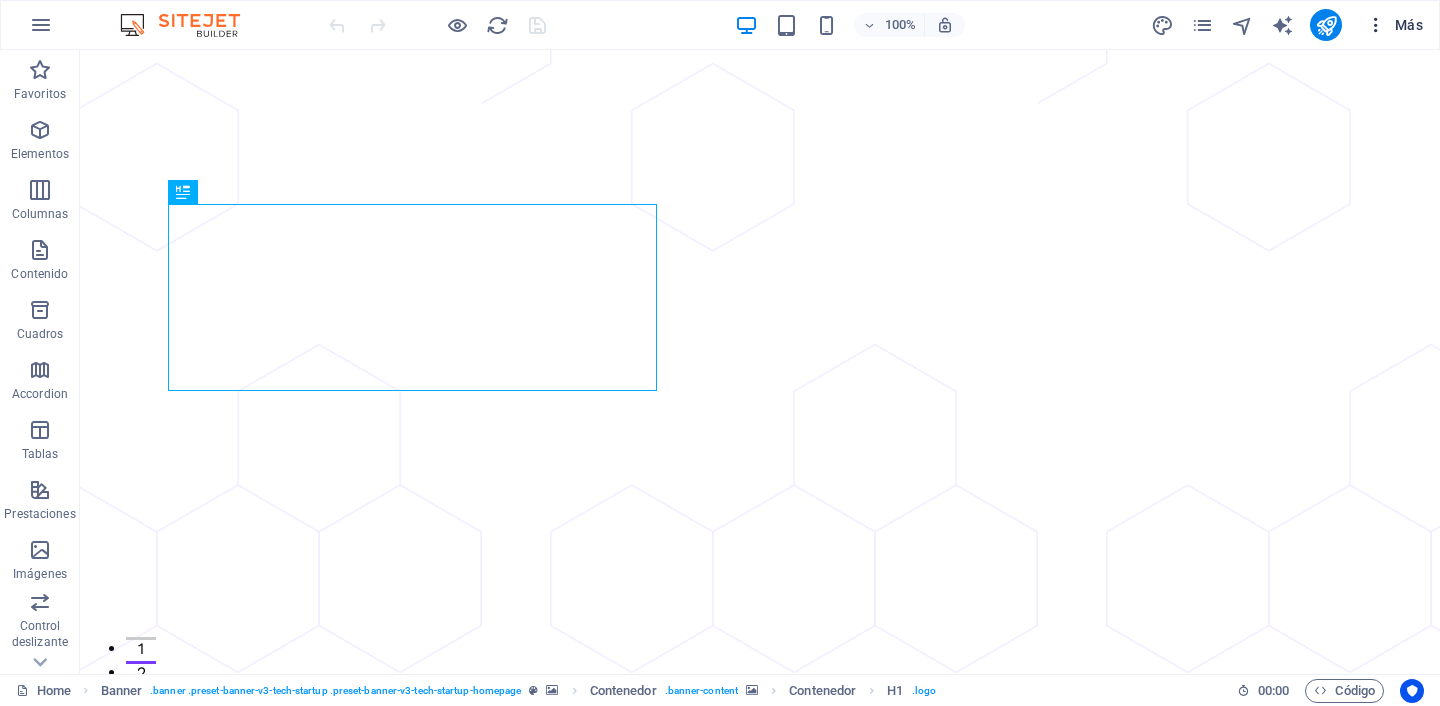 click on "Más" at bounding box center [1394, 25] 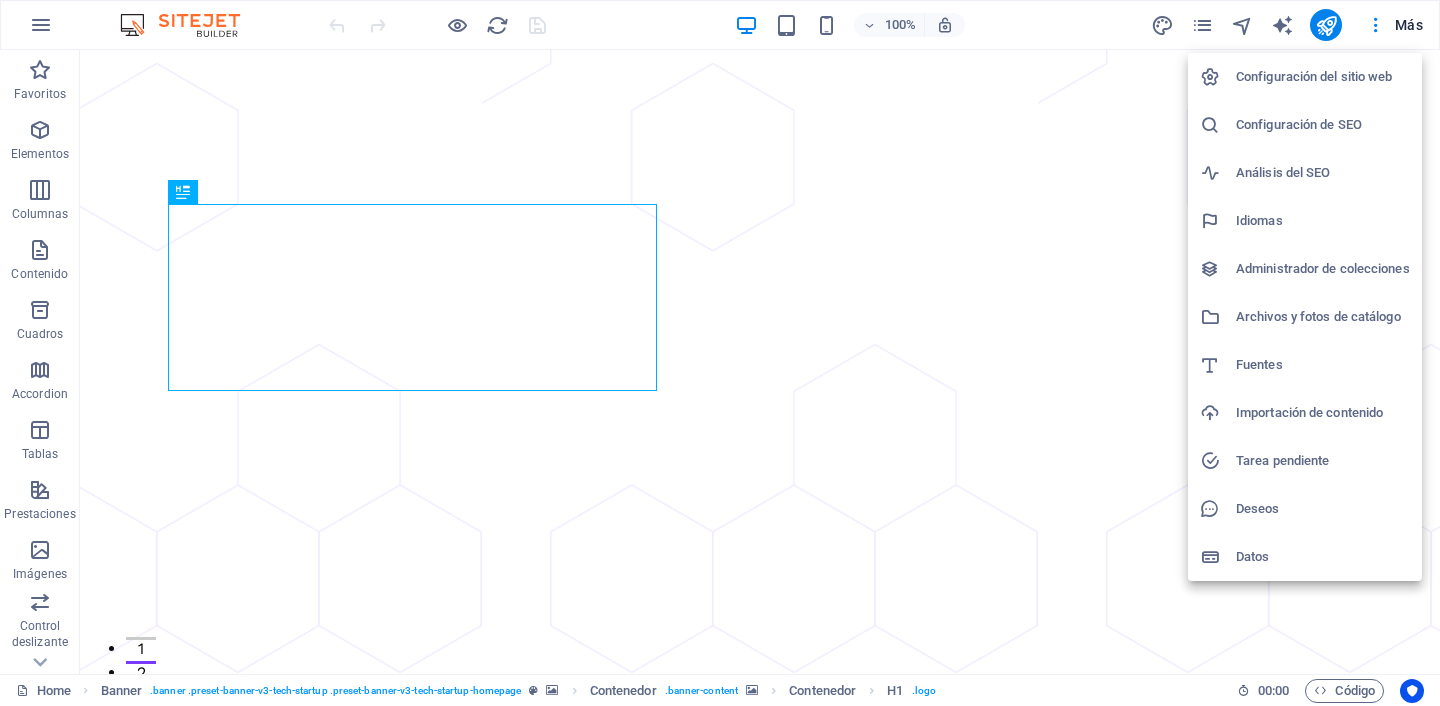 click at bounding box center (720, 353) 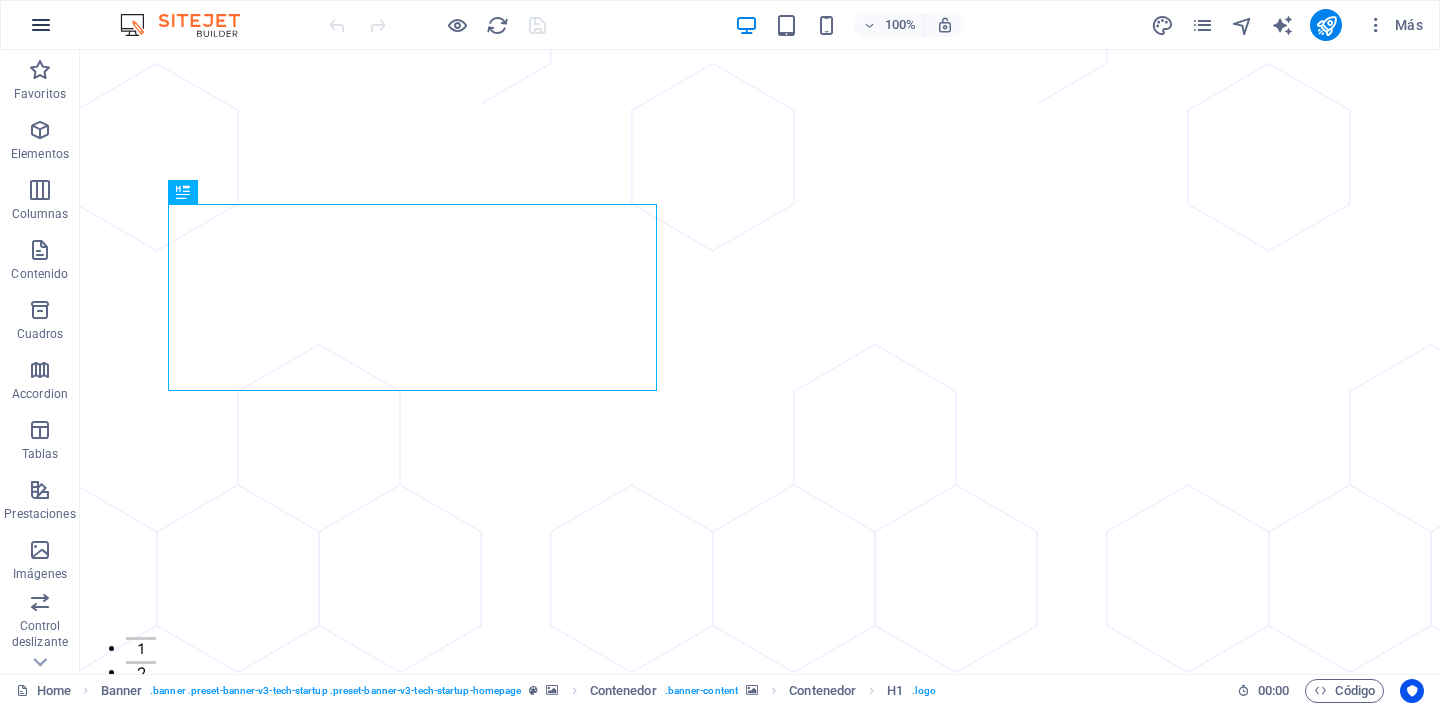 click at bounding box center [41, 25] 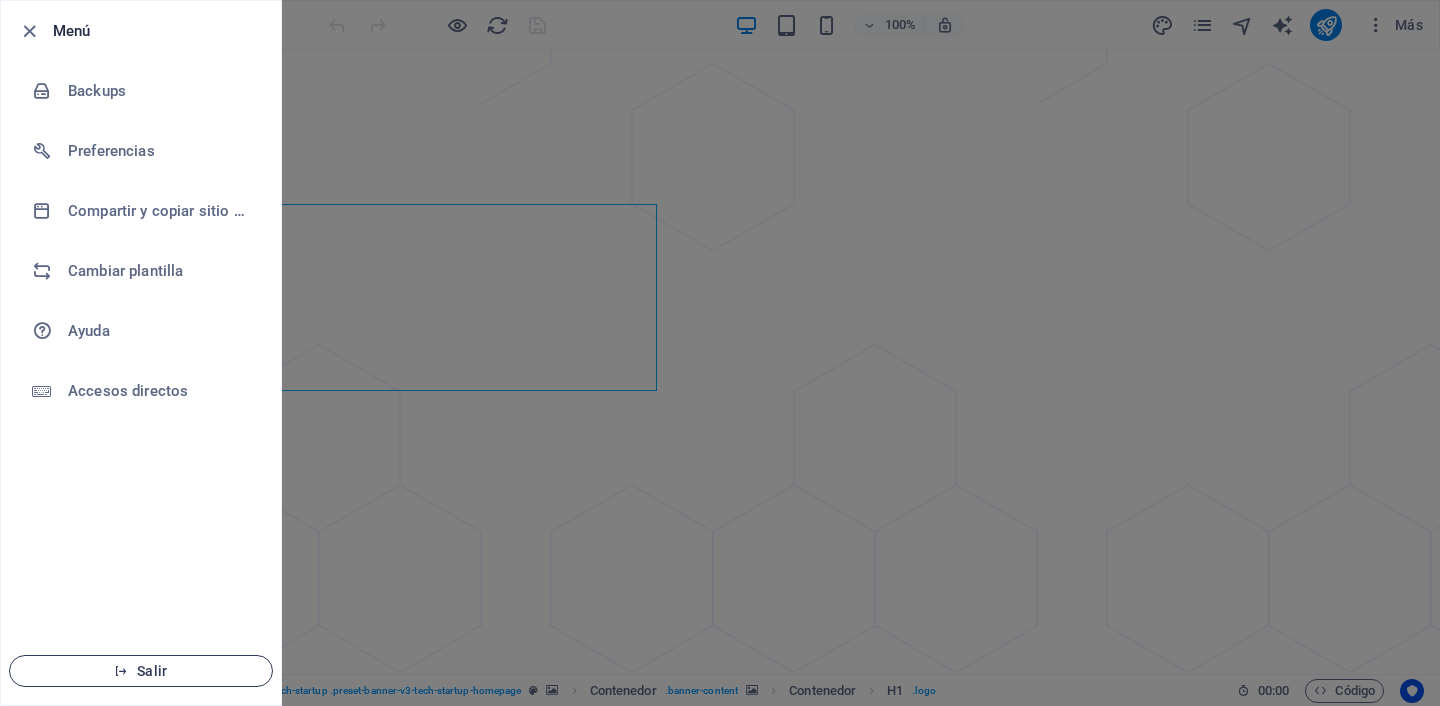 click on "Salir" at bounding box center [141, 671] 